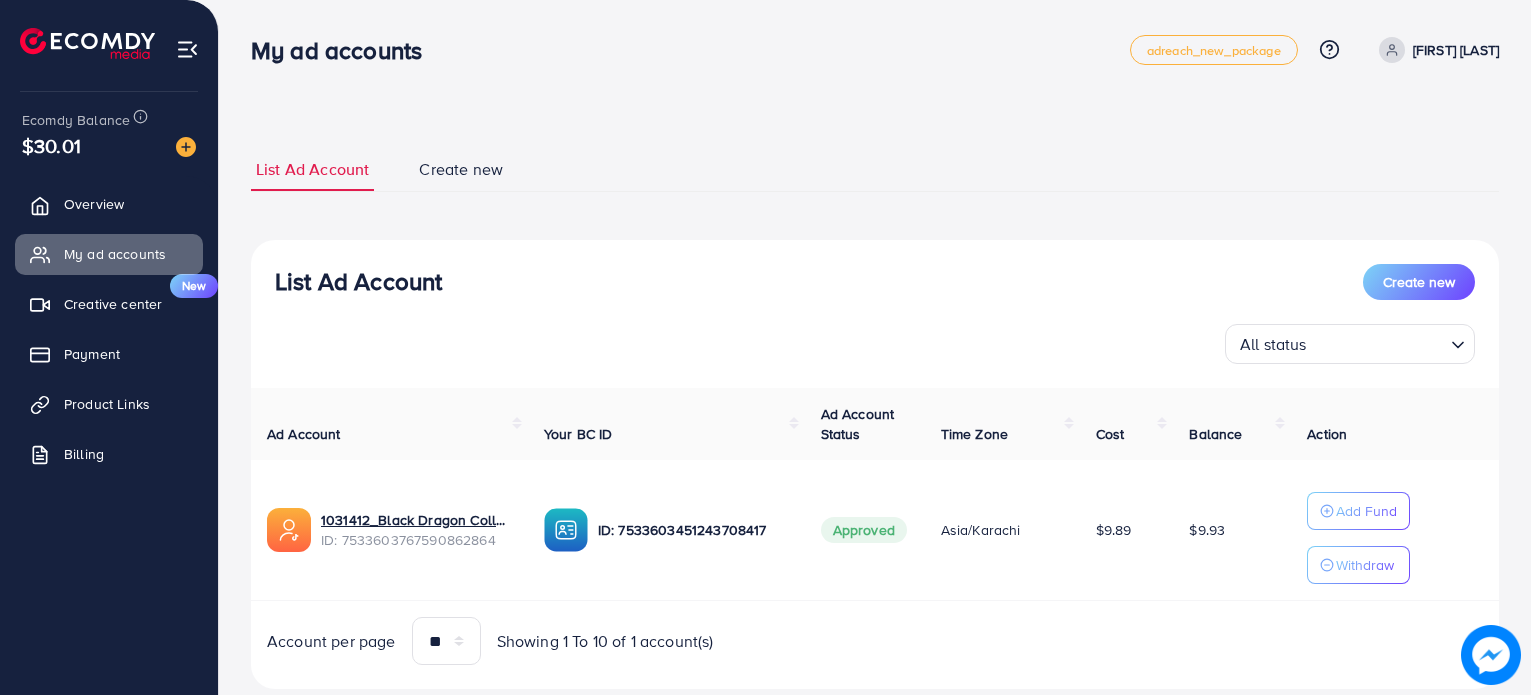 scroll, scrollTop: 0, scrollLeft: 0, axis: both 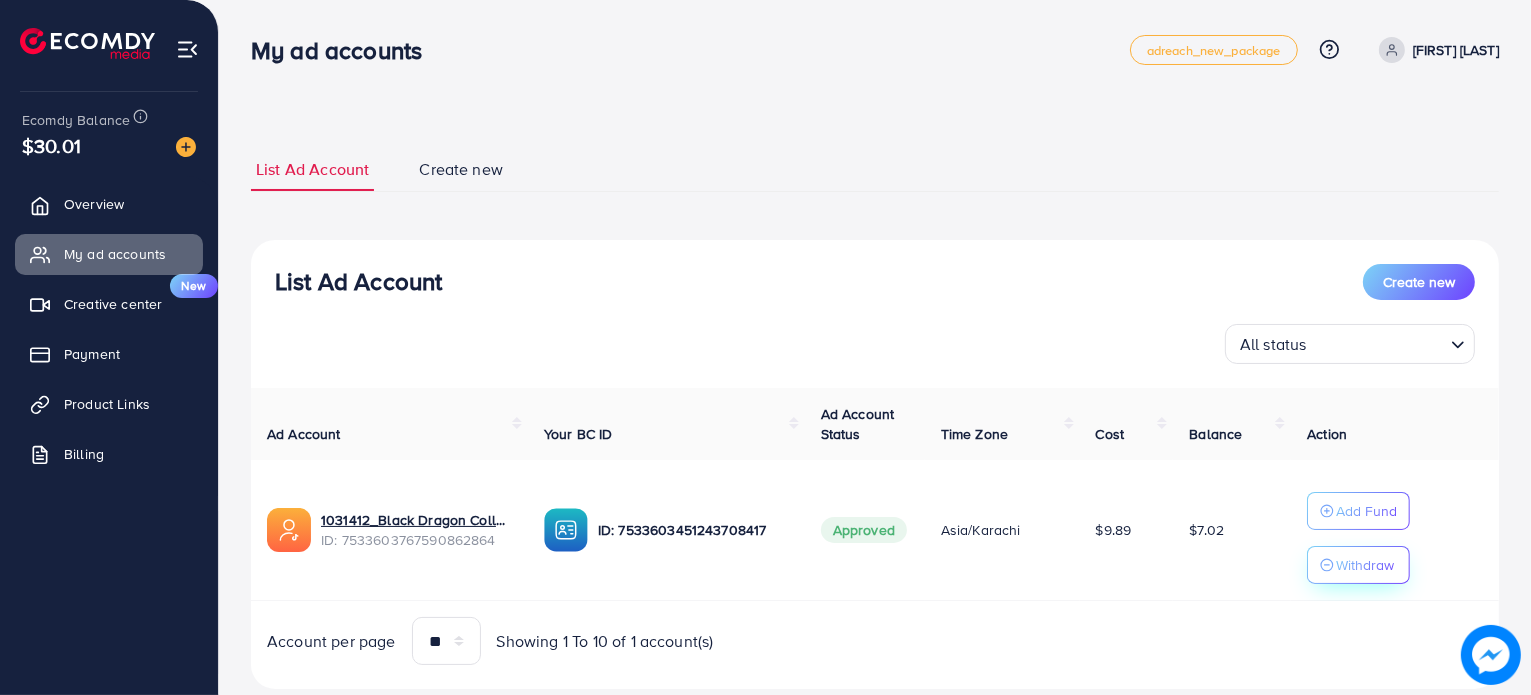 click on "Withdraw" at bounding box center (1365, 565) 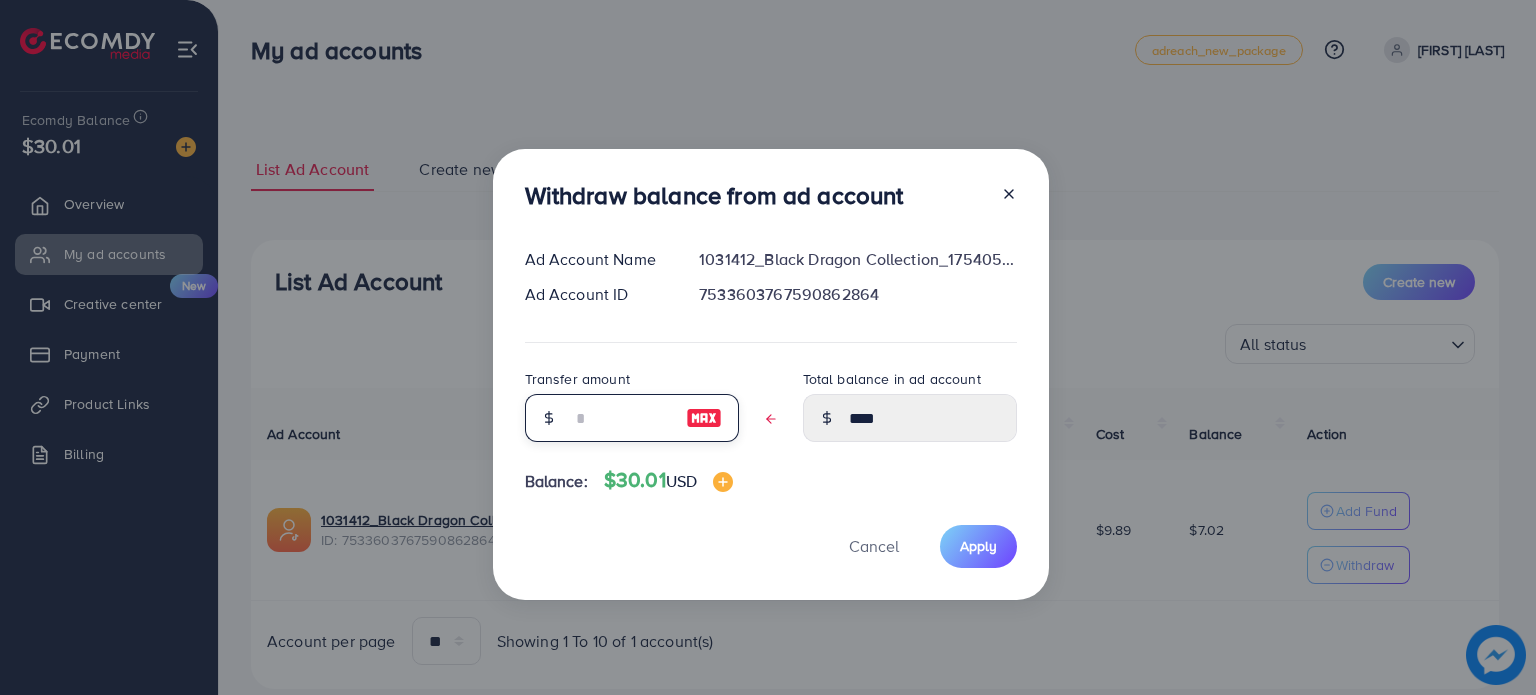 click at bounding box center [621, 418] 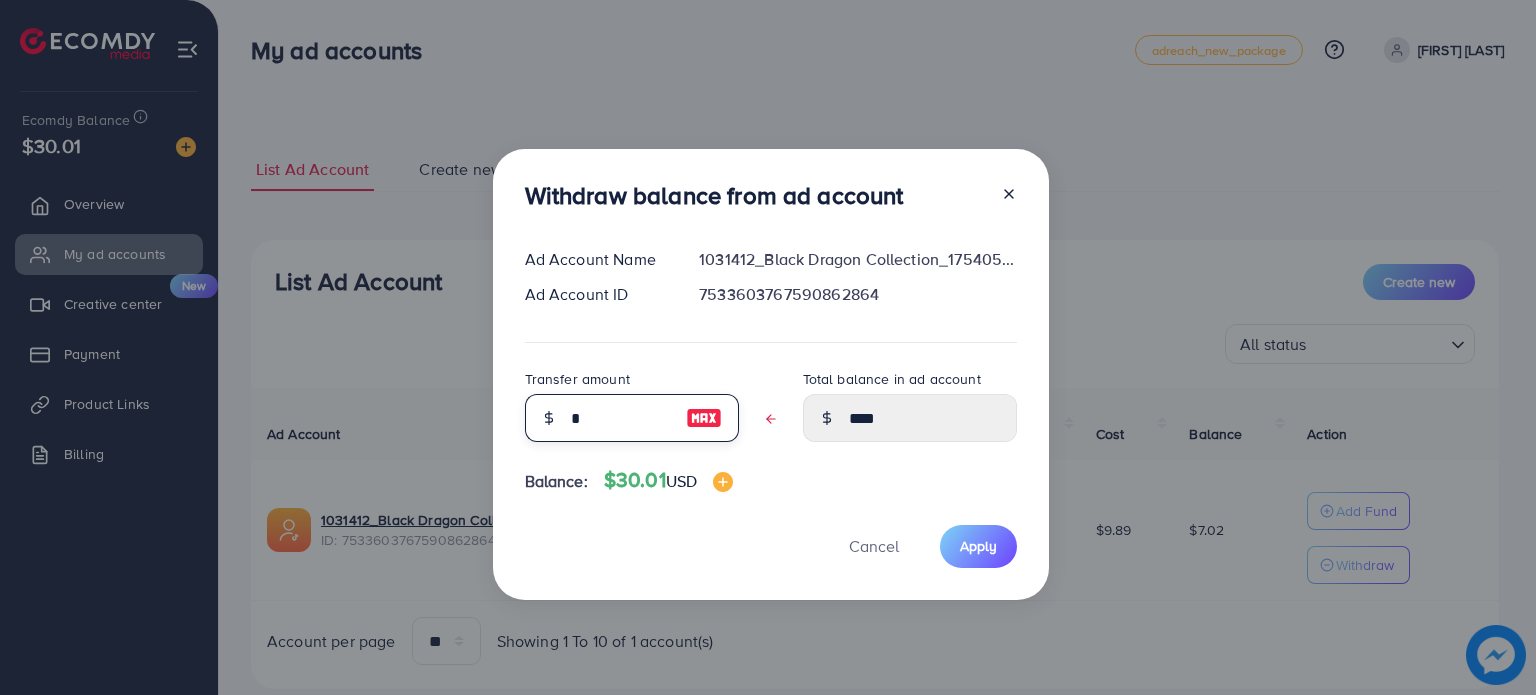 type on "****" 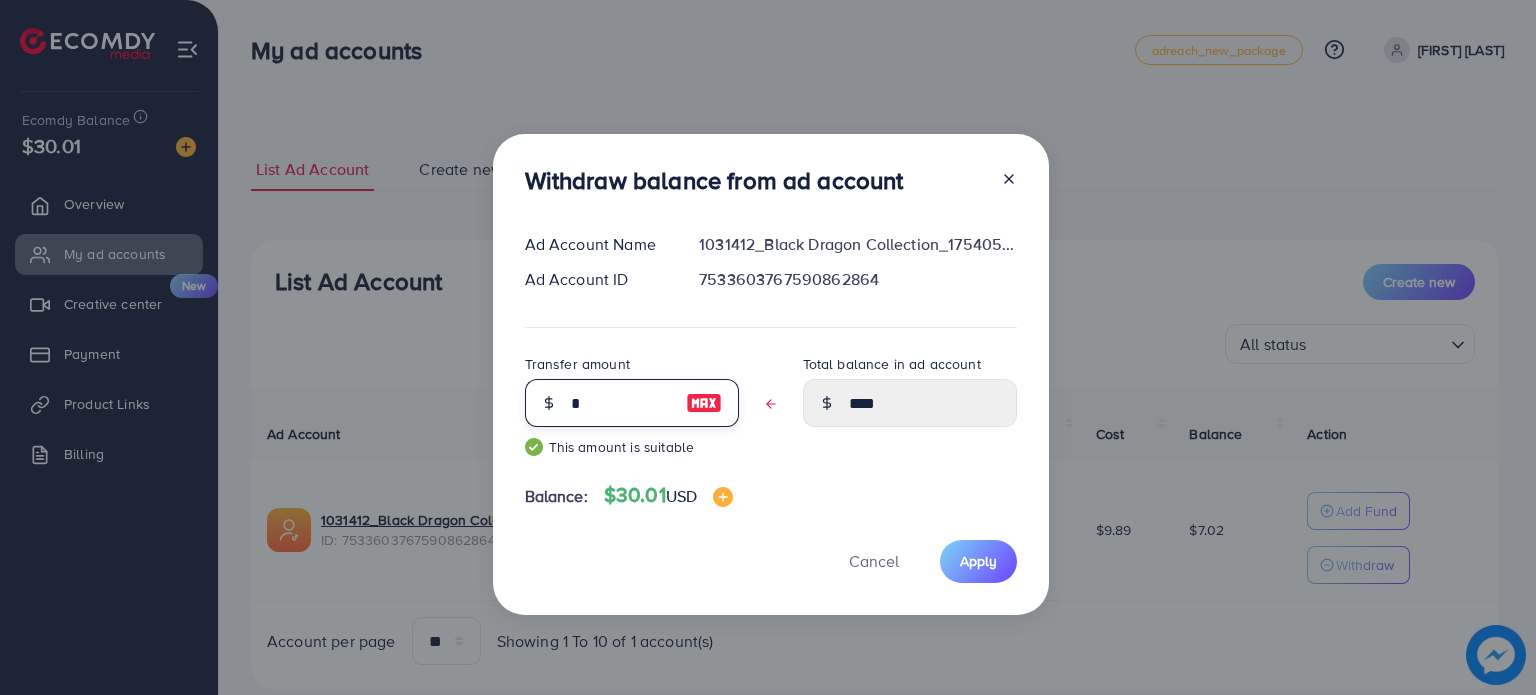 type 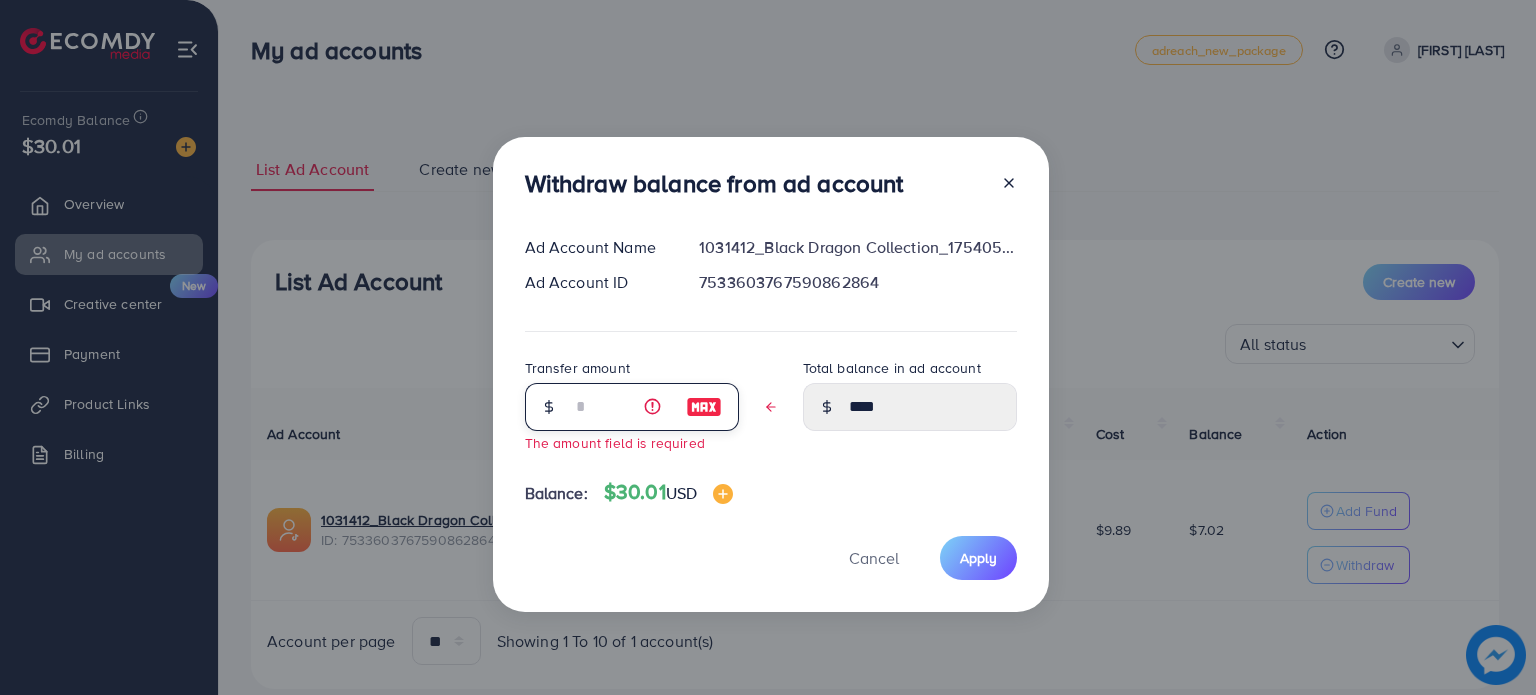 type on "****" 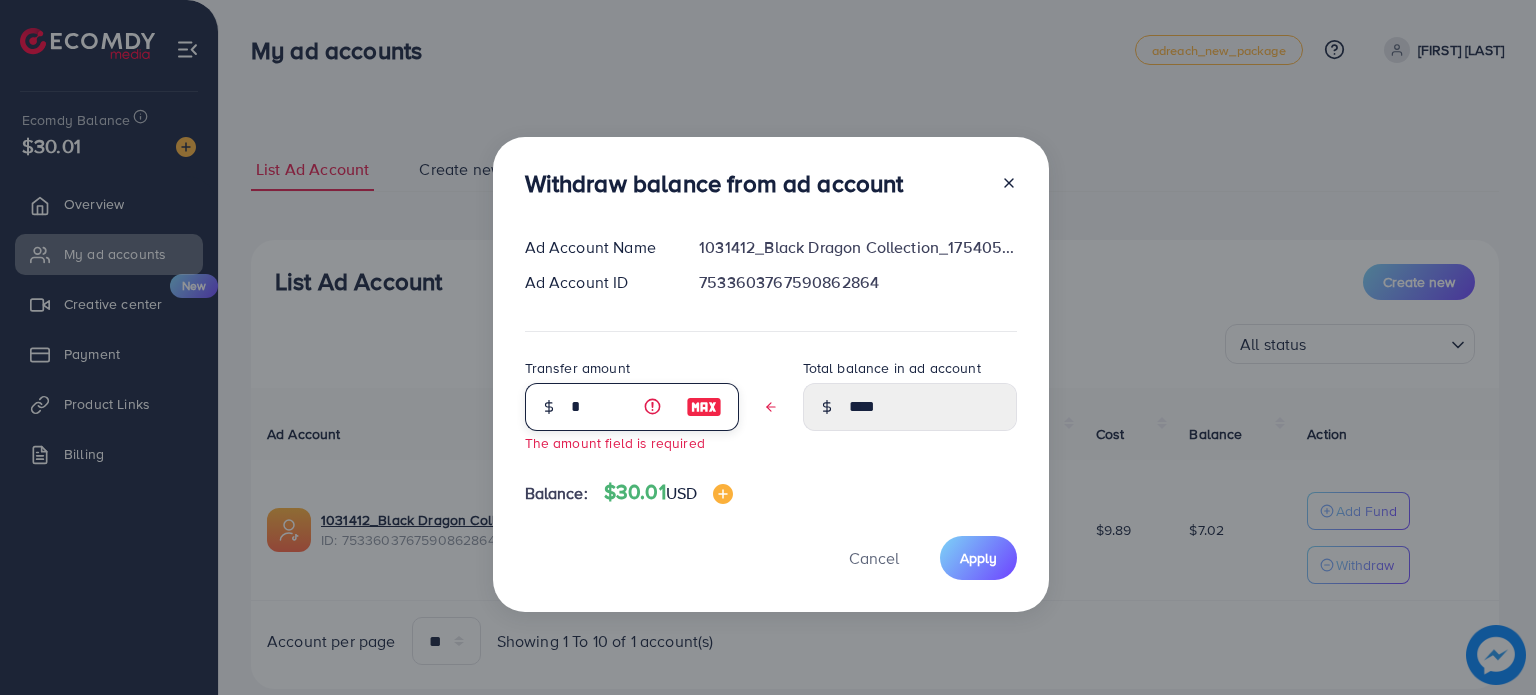 type on "****" 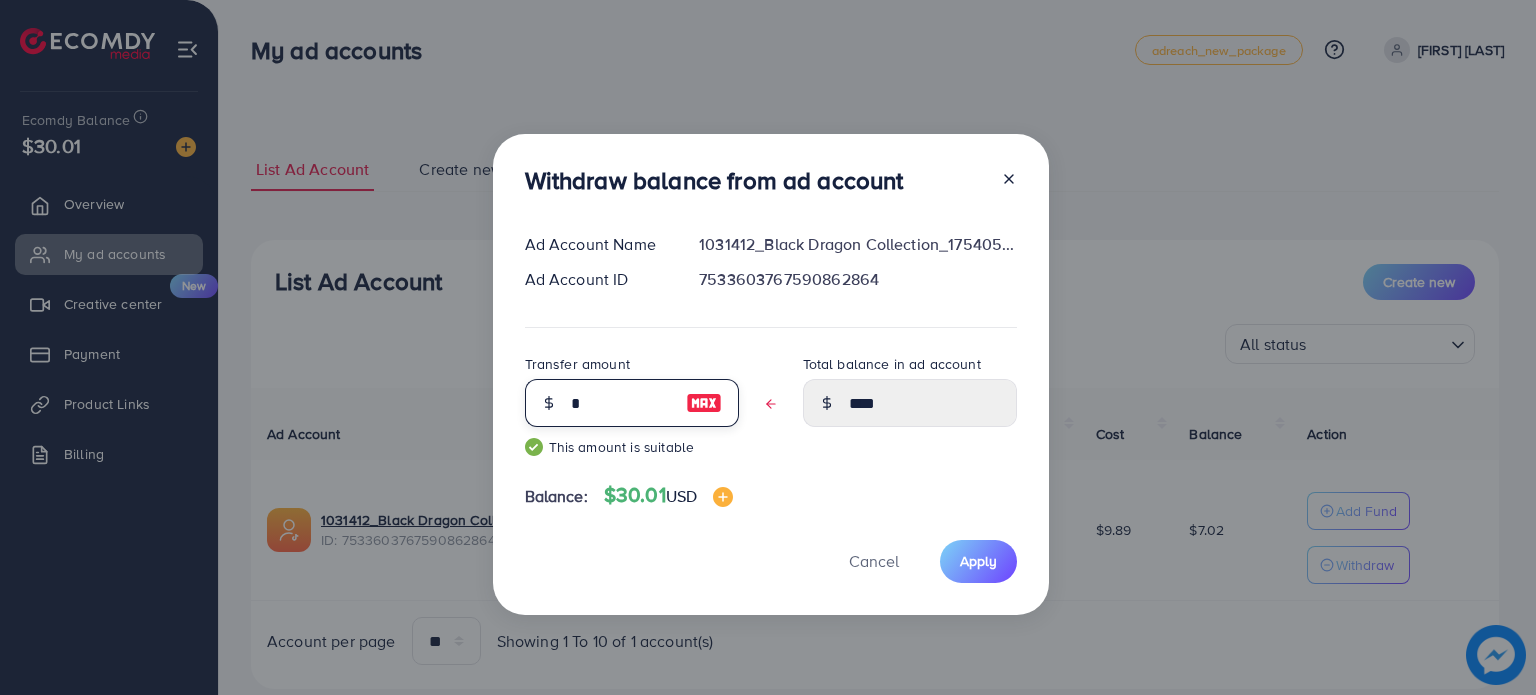 type 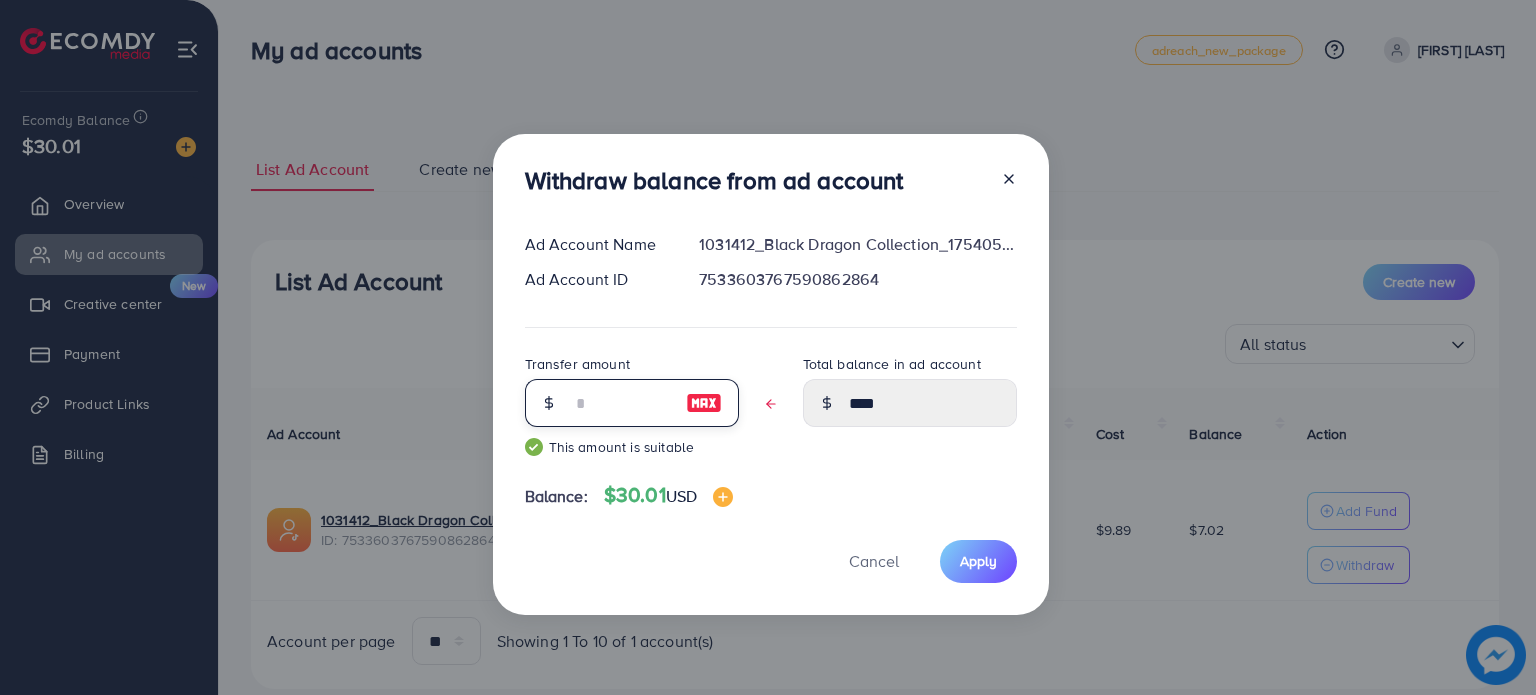 type on "****" 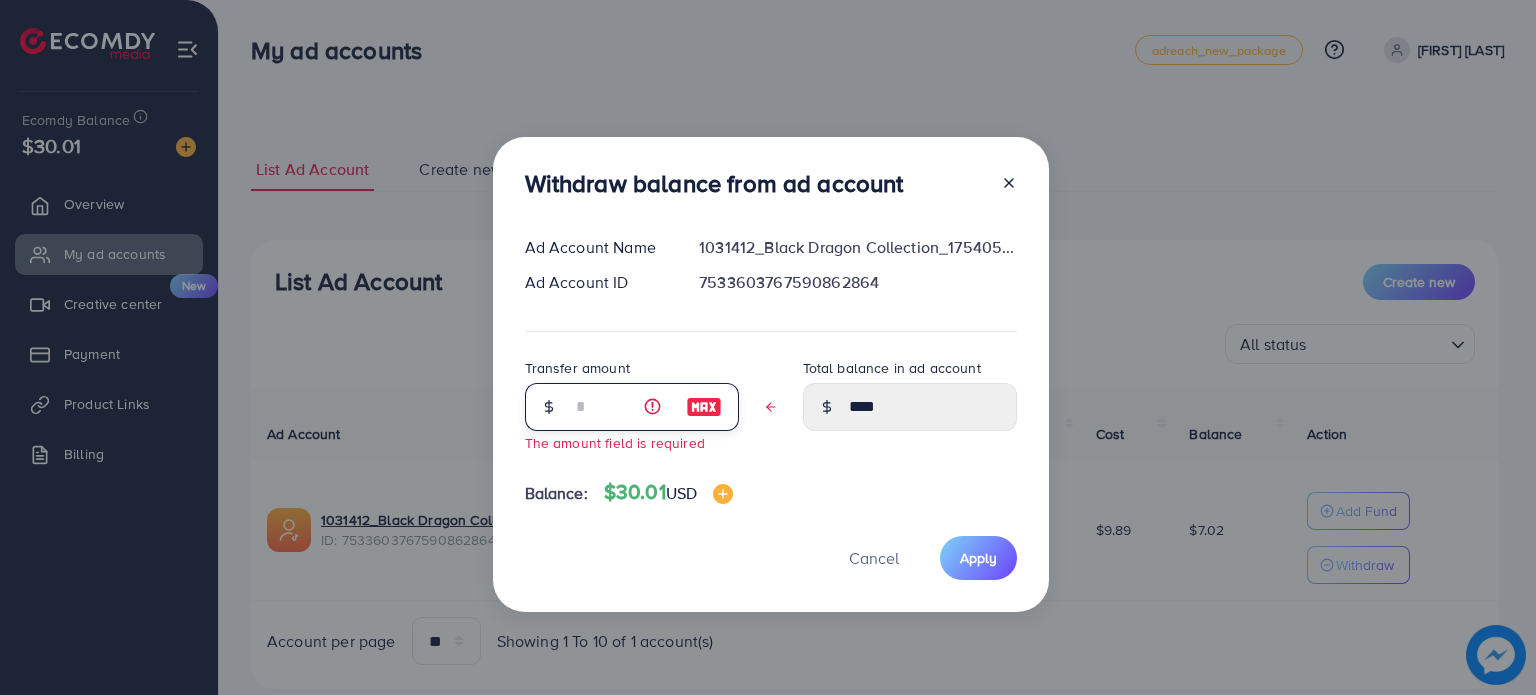 click at bounding box center [621, 407] 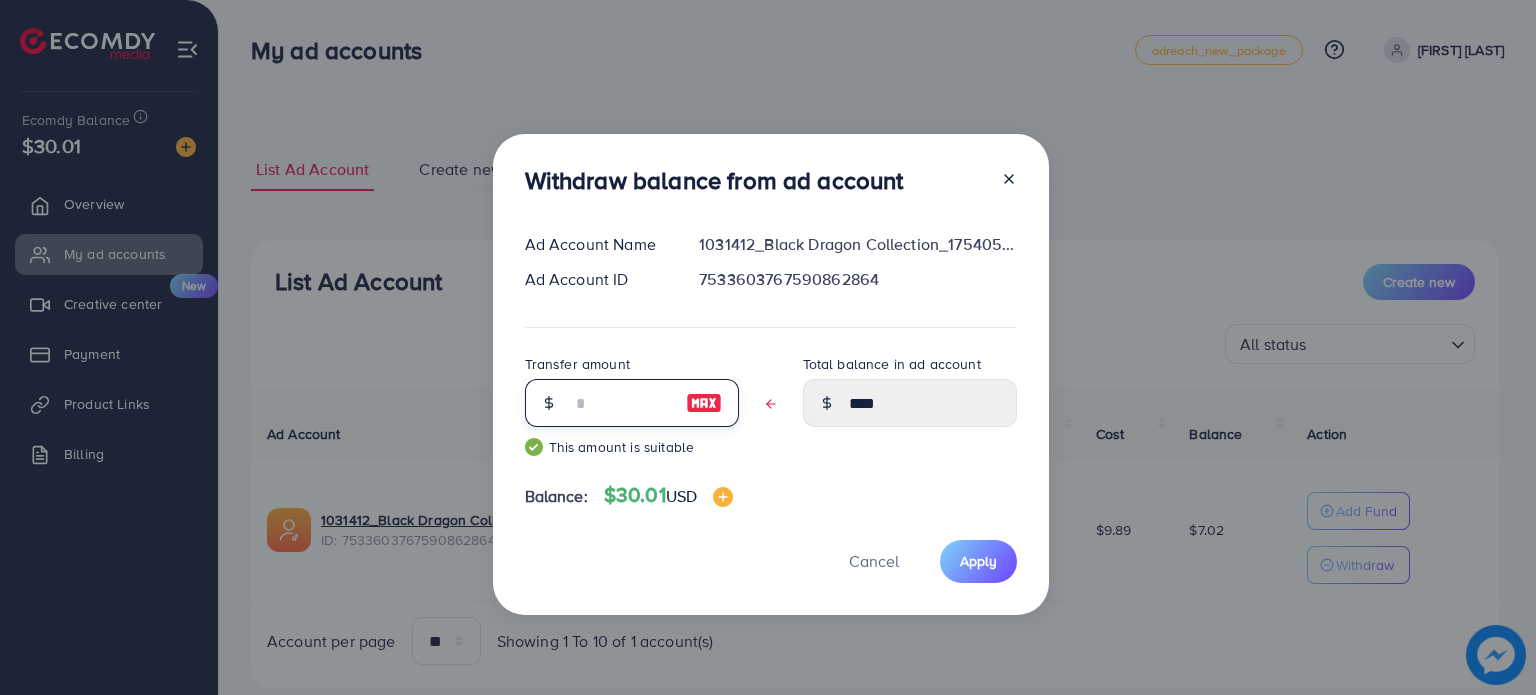 type on "*" 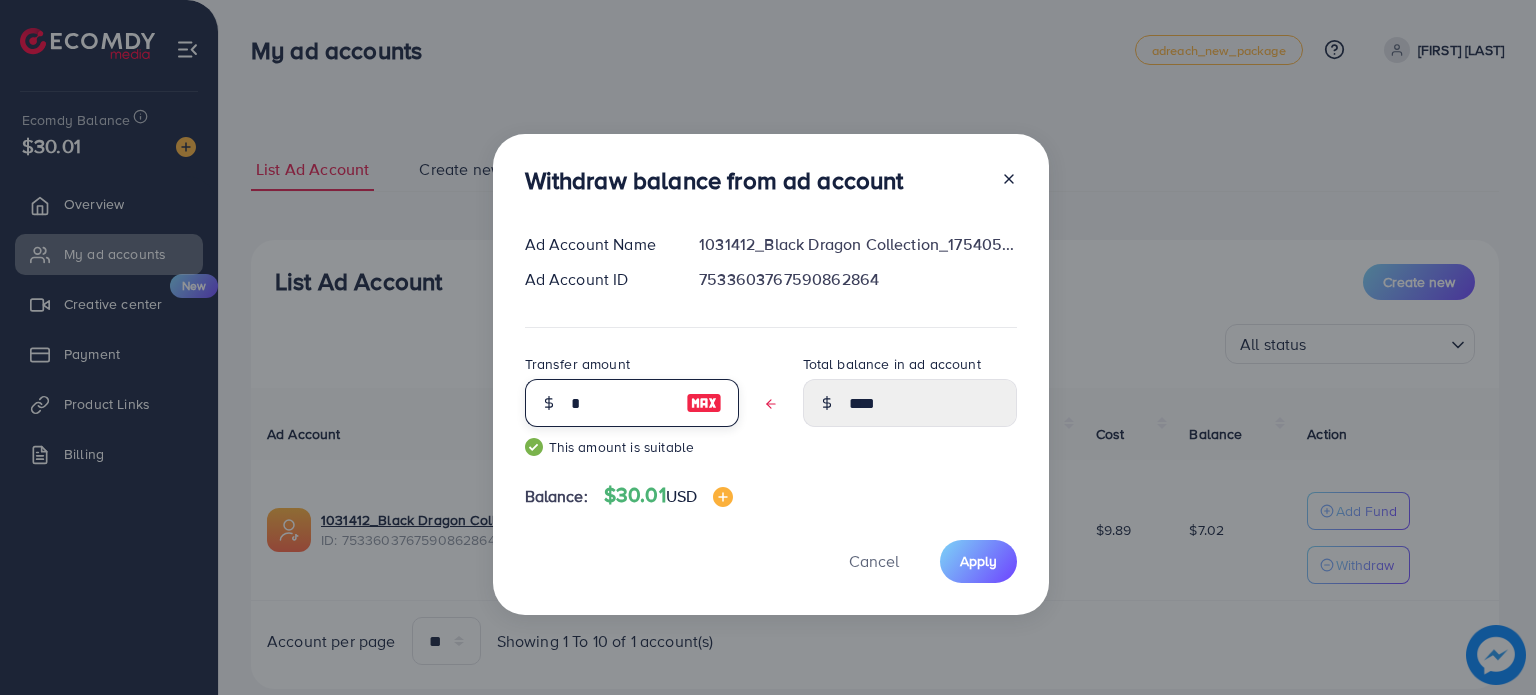 type on "****" 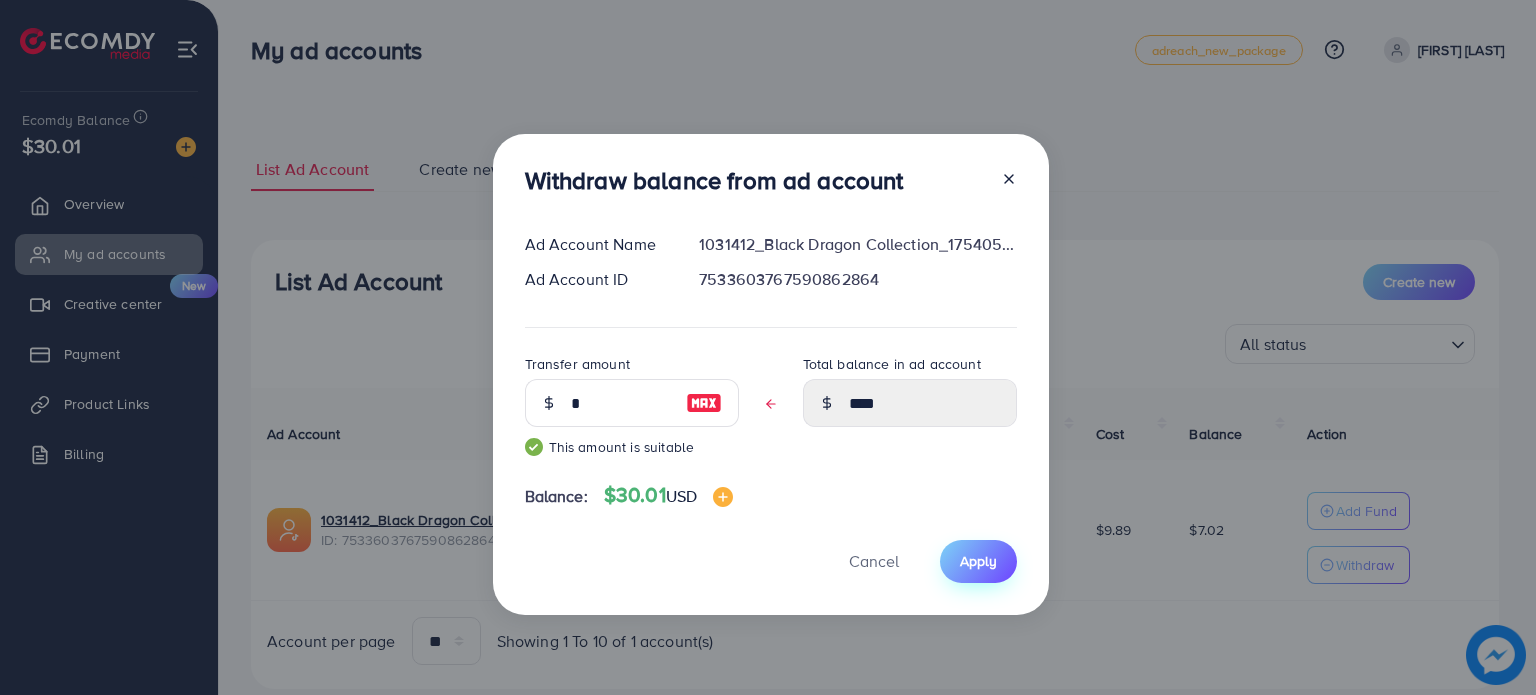 click on "Apply" at bounding box center (978, 561) 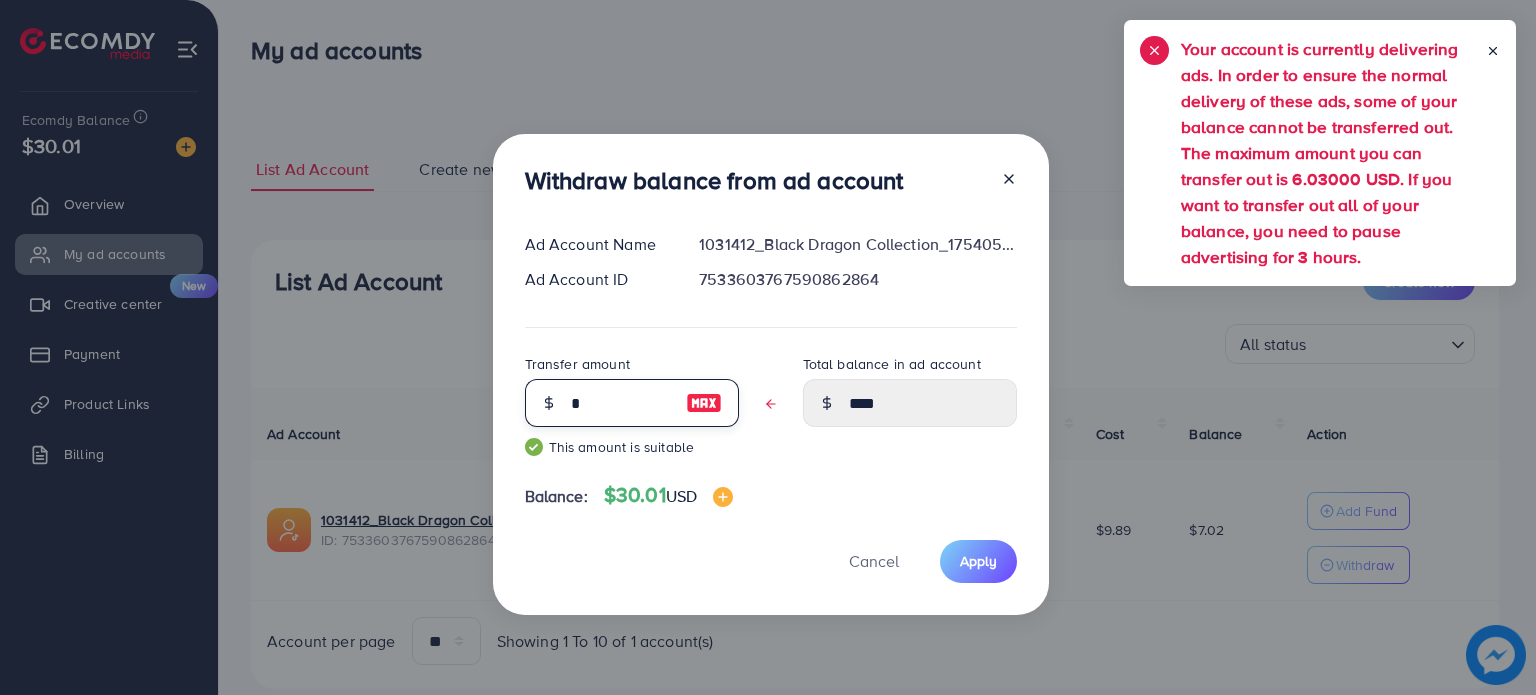 click on "*" at bounding box center (621, 403) 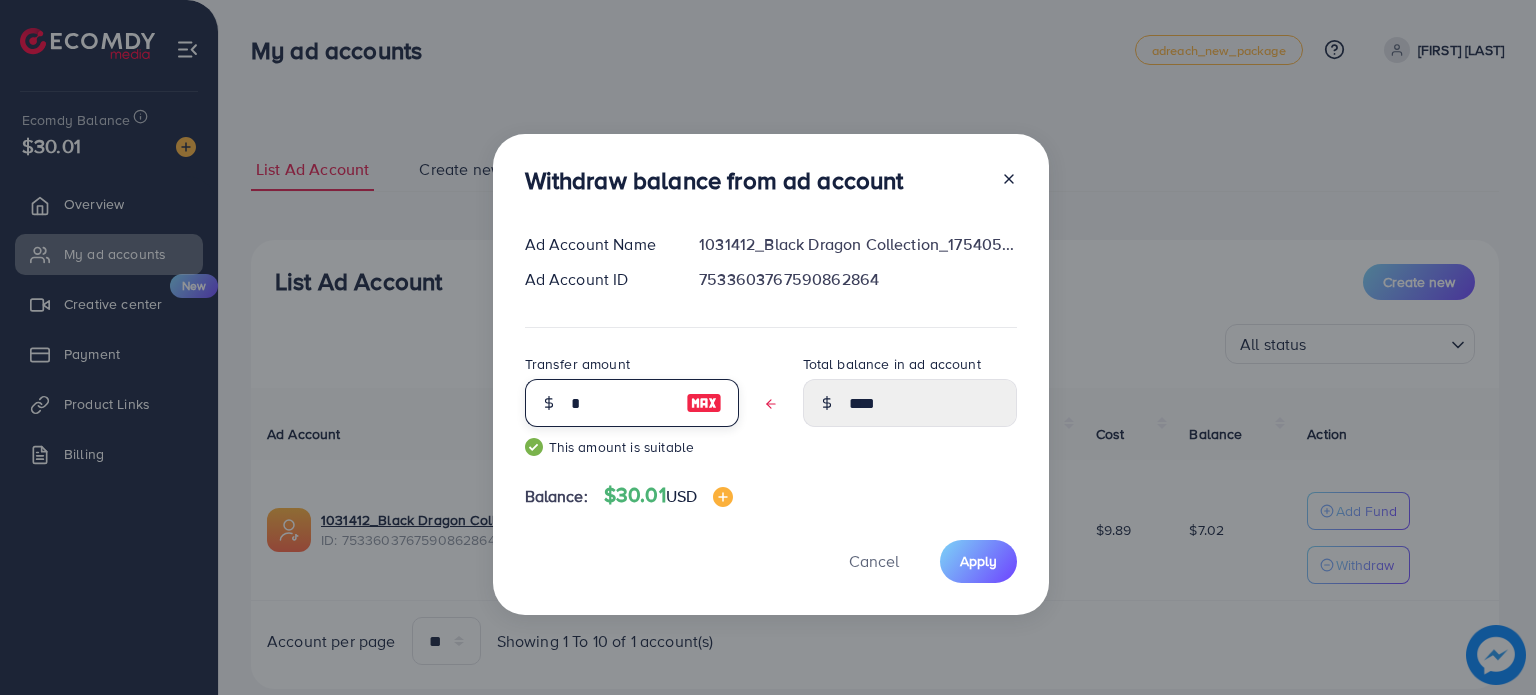 type 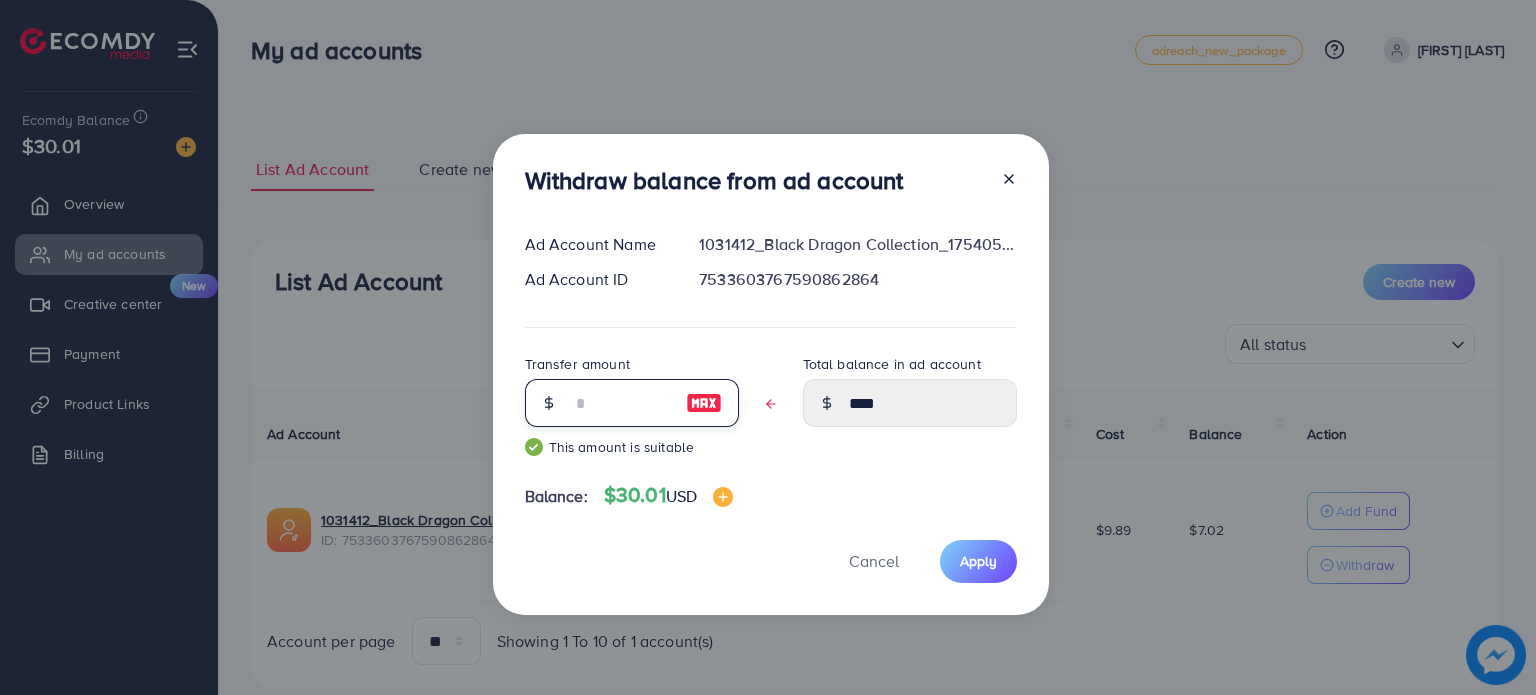 type on "****" 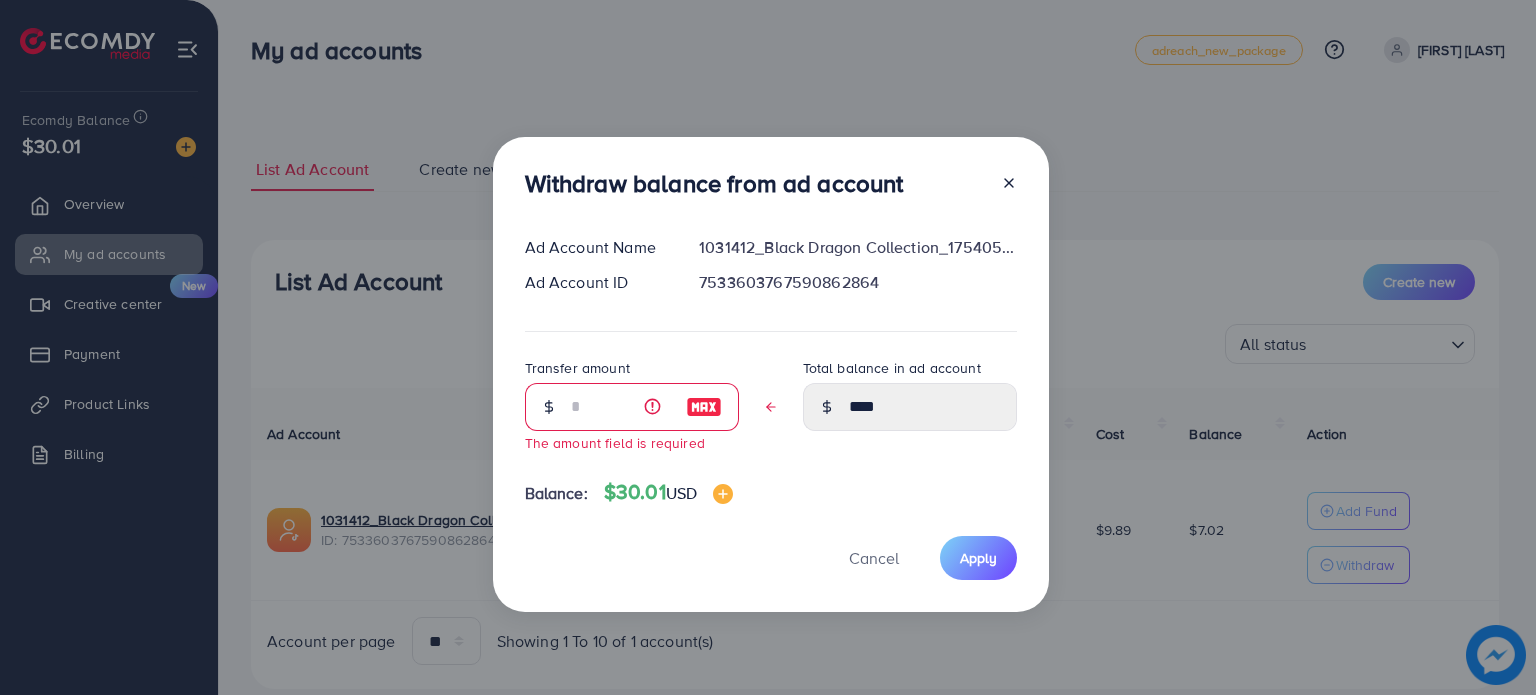 click at bounding box center [548, 407] 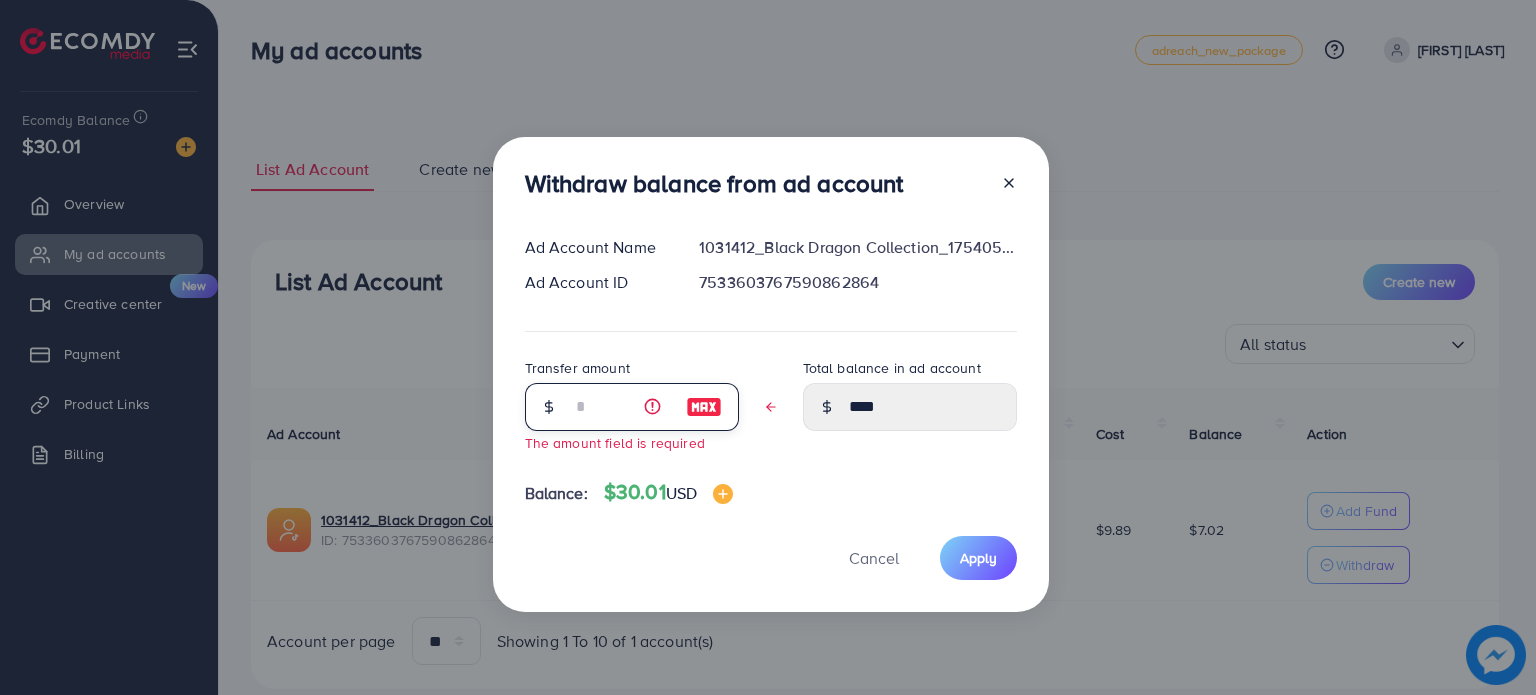 click at bounding box center (621, 407) 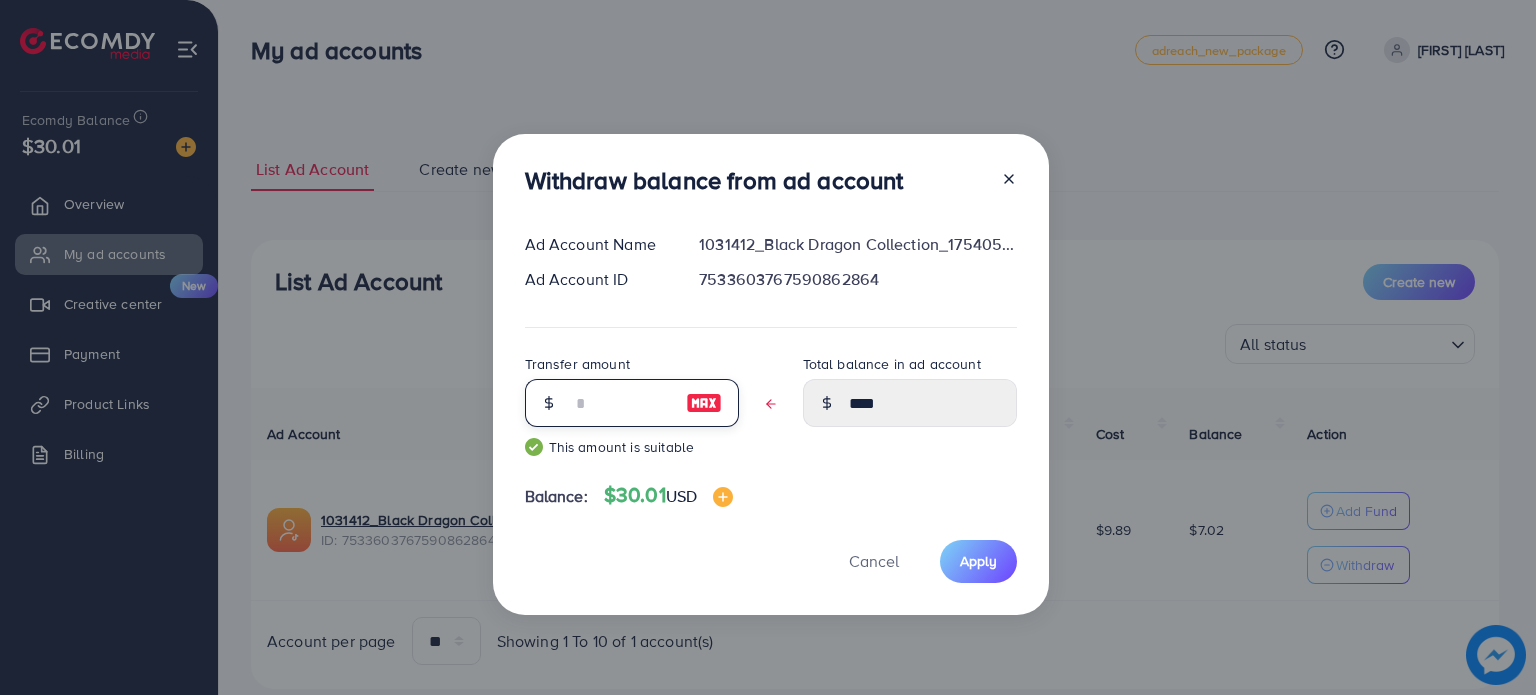 type on "*" 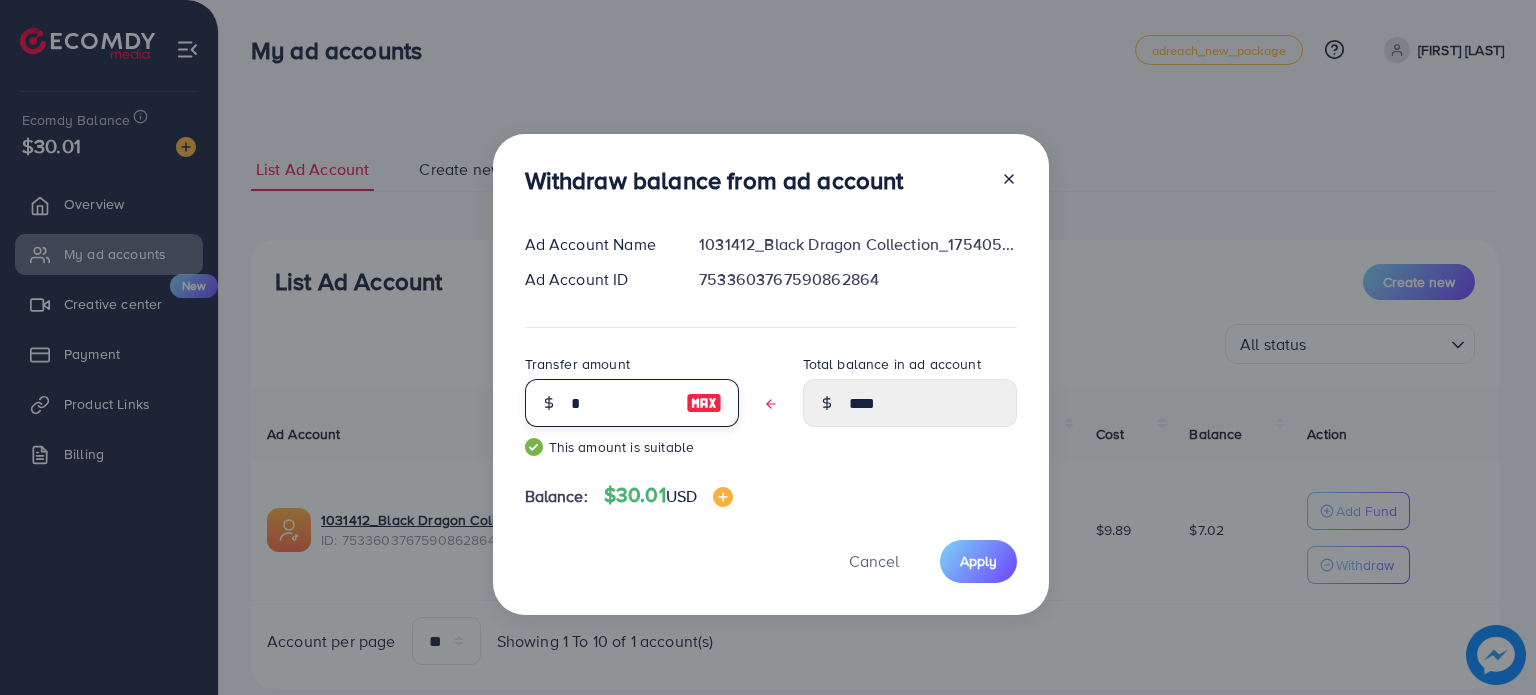 type on "****" 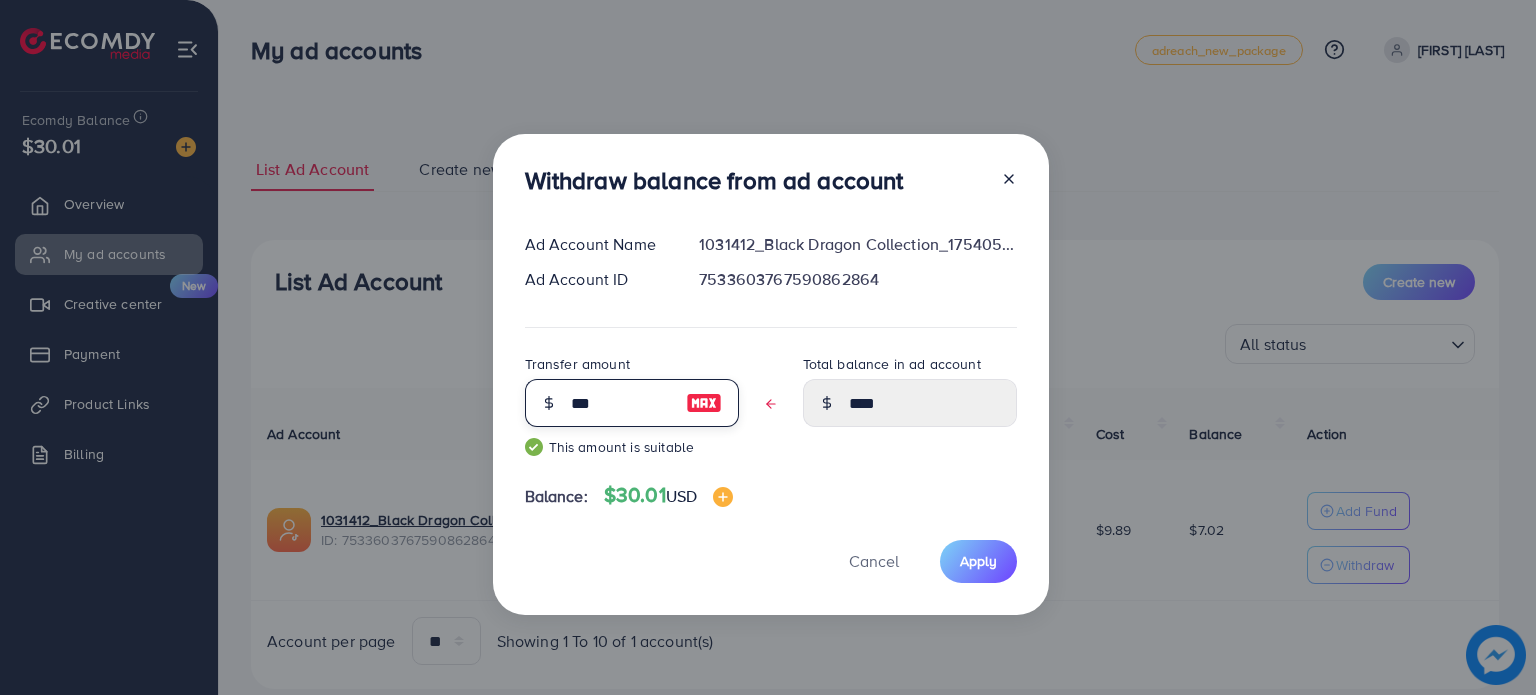 type on "****" 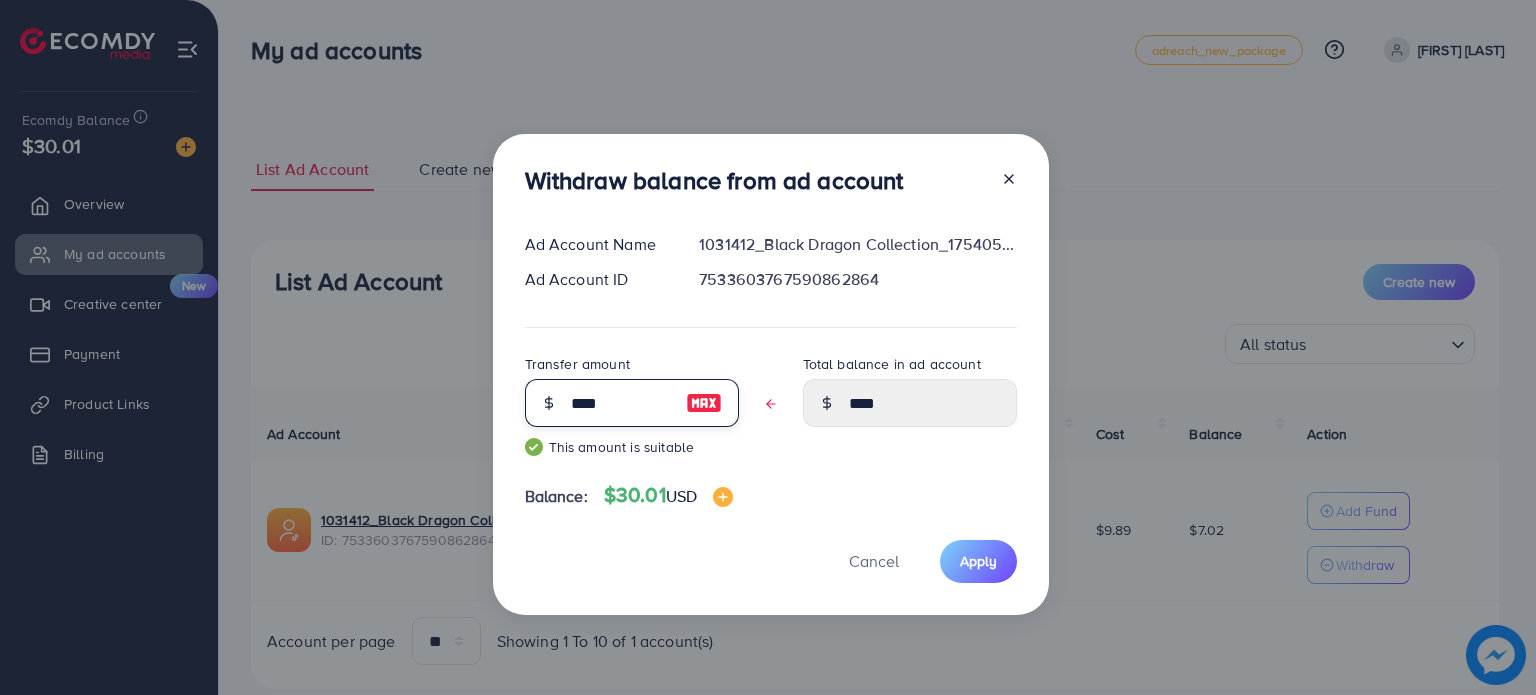 type on "****" 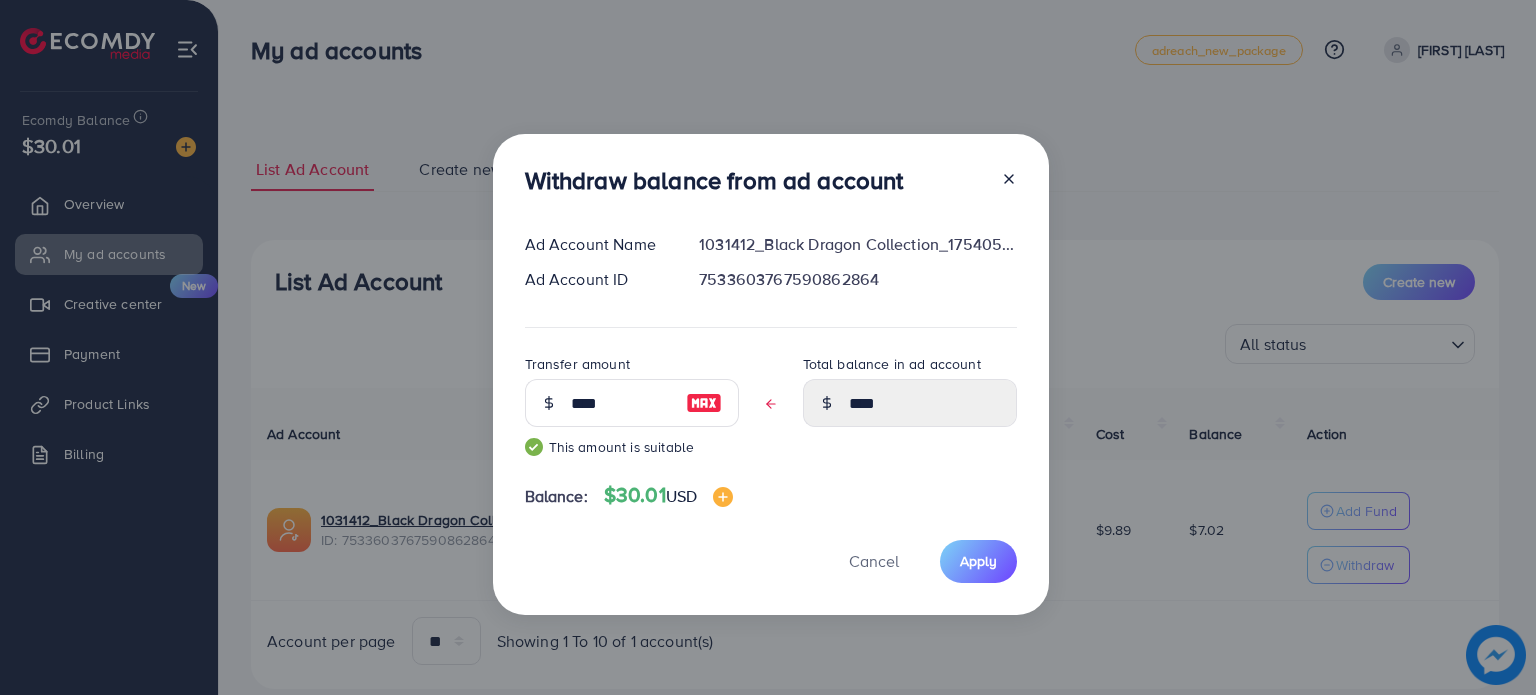 click on "Balance:  $30.01  USD" at bounding box center (771, 499) 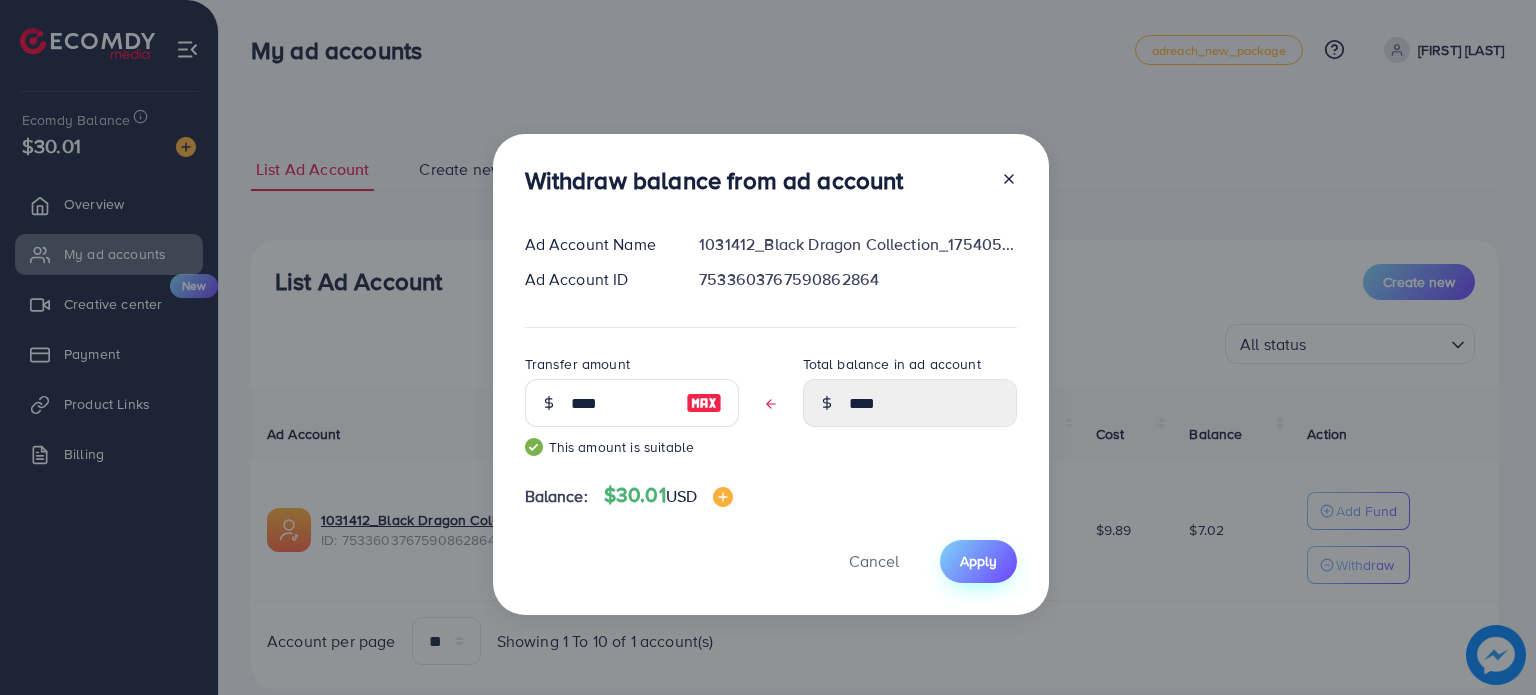 click on "Apply" at bounding box center [978, 561] 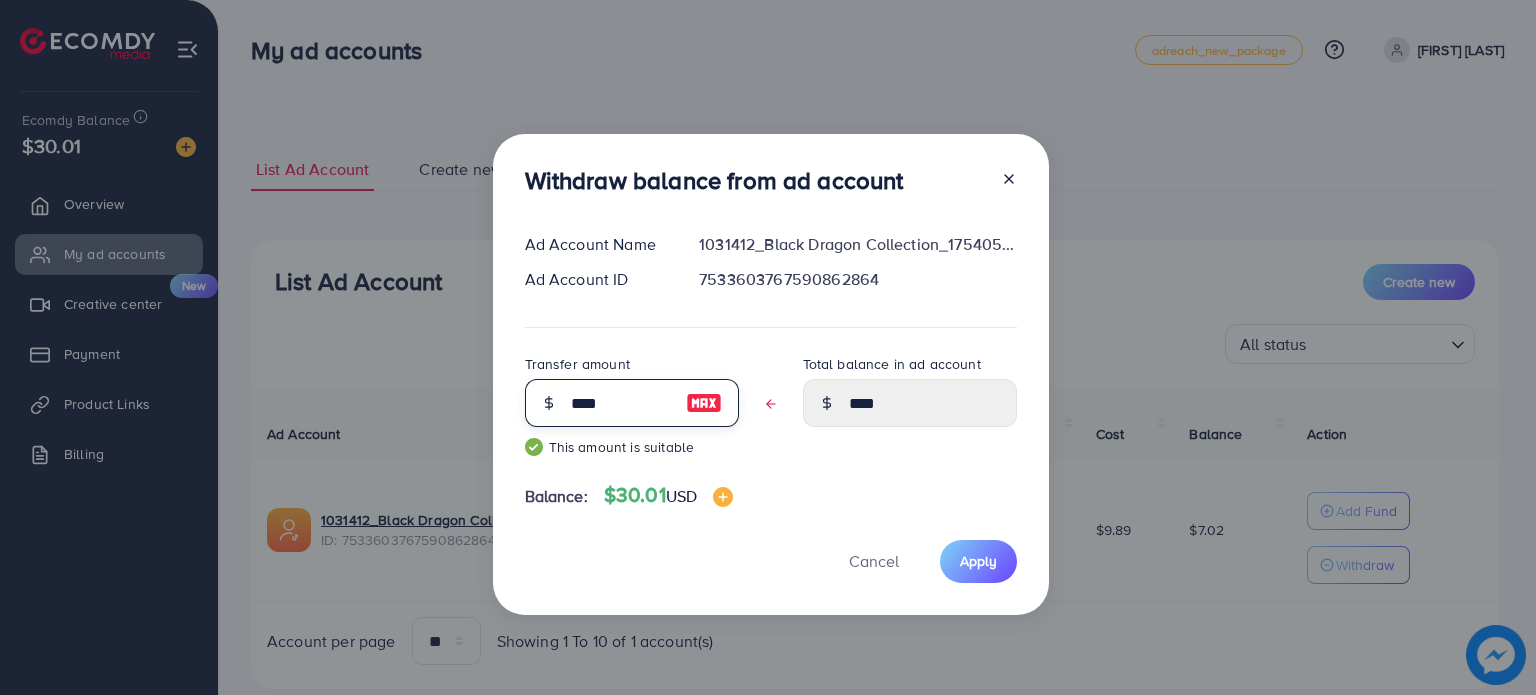 click on "****" at bounding box center (621, 403) 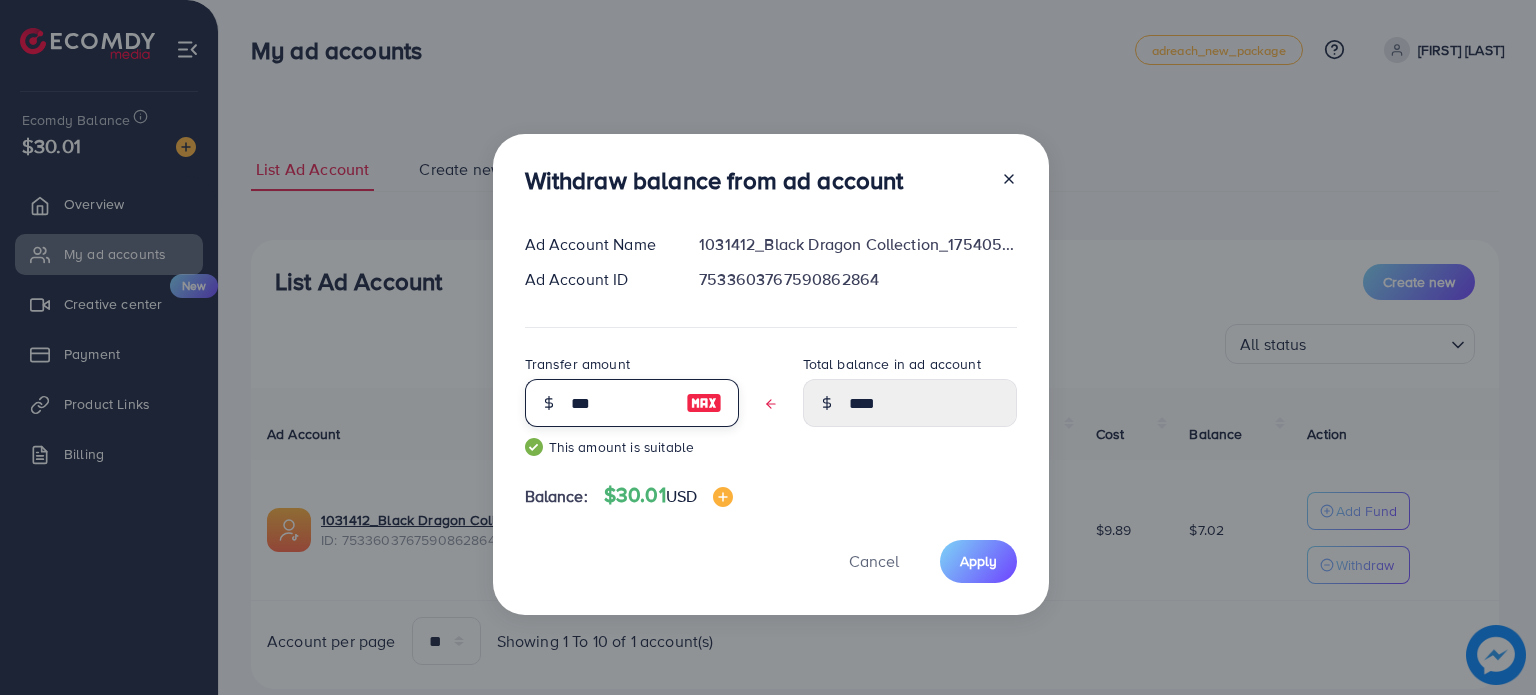 type on "****" 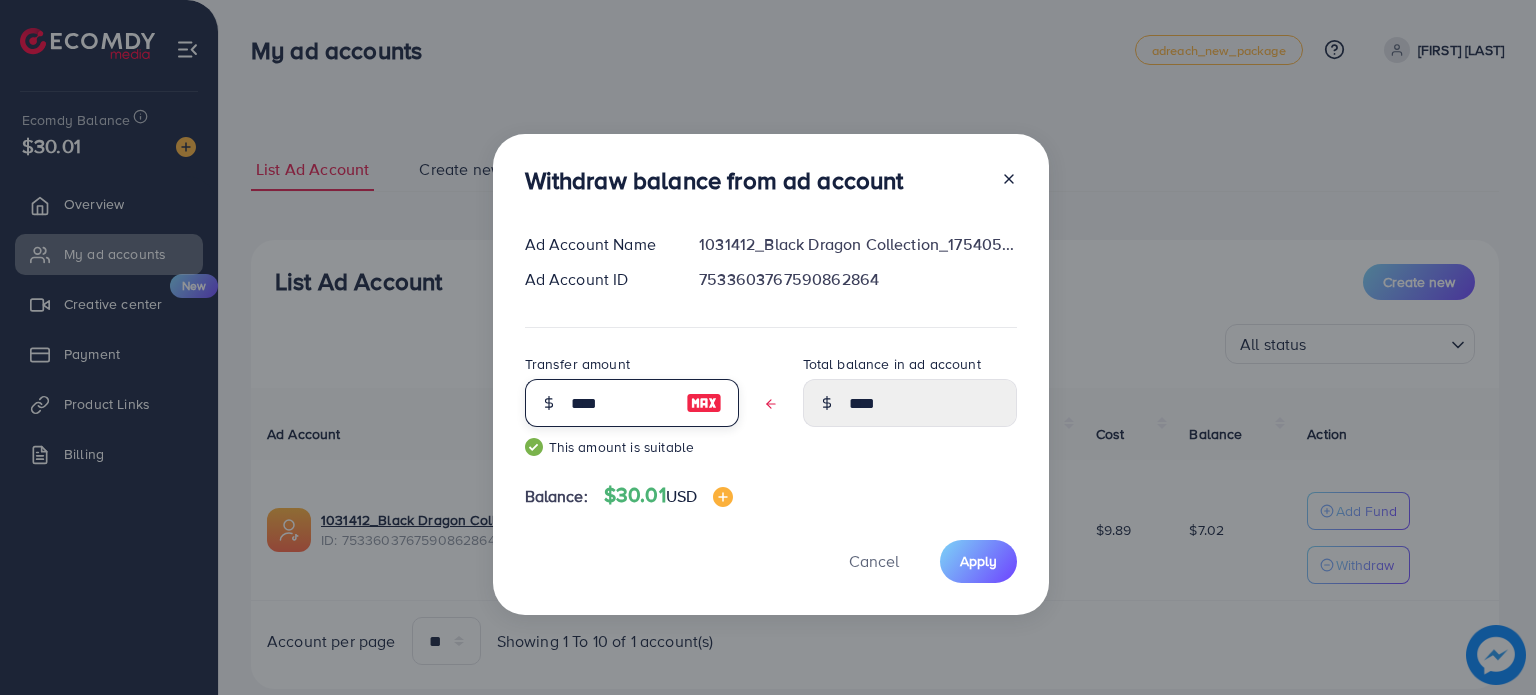 type on "***" 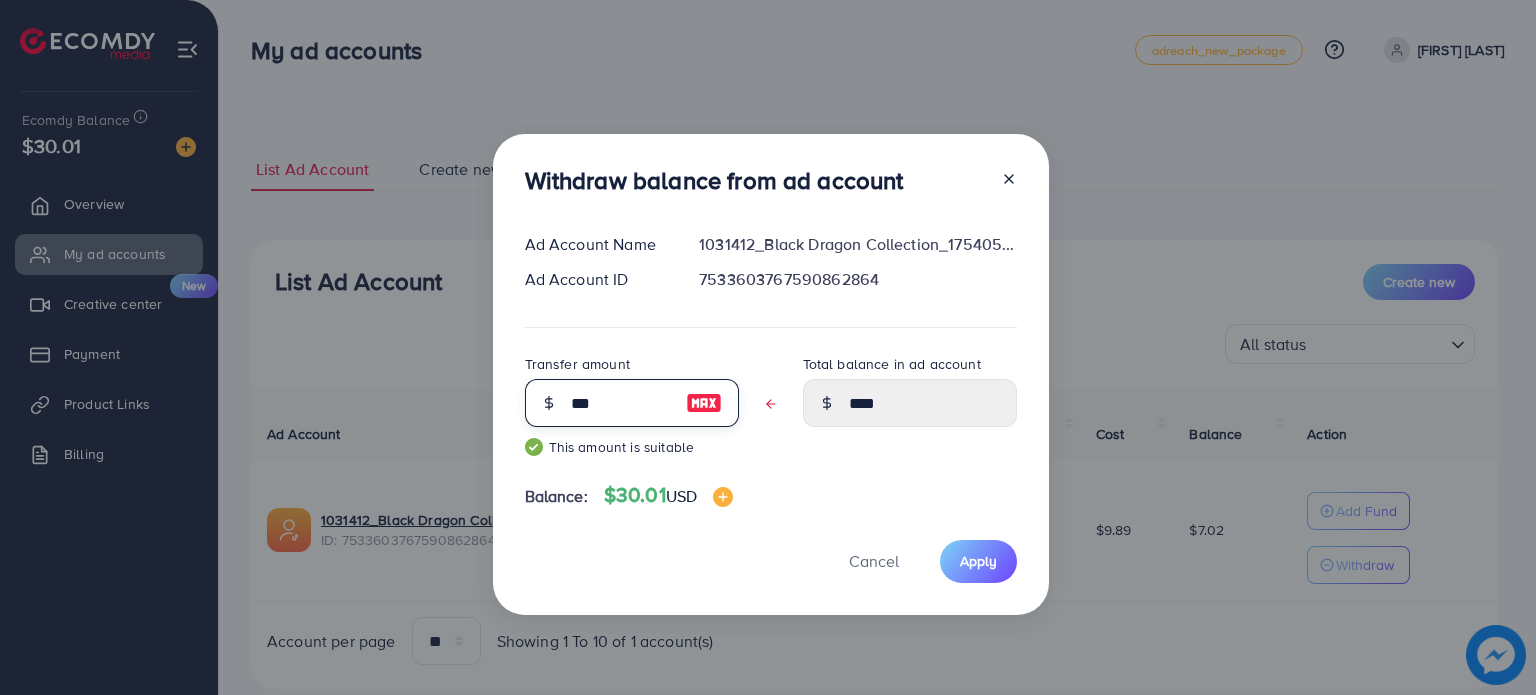 type on "****" 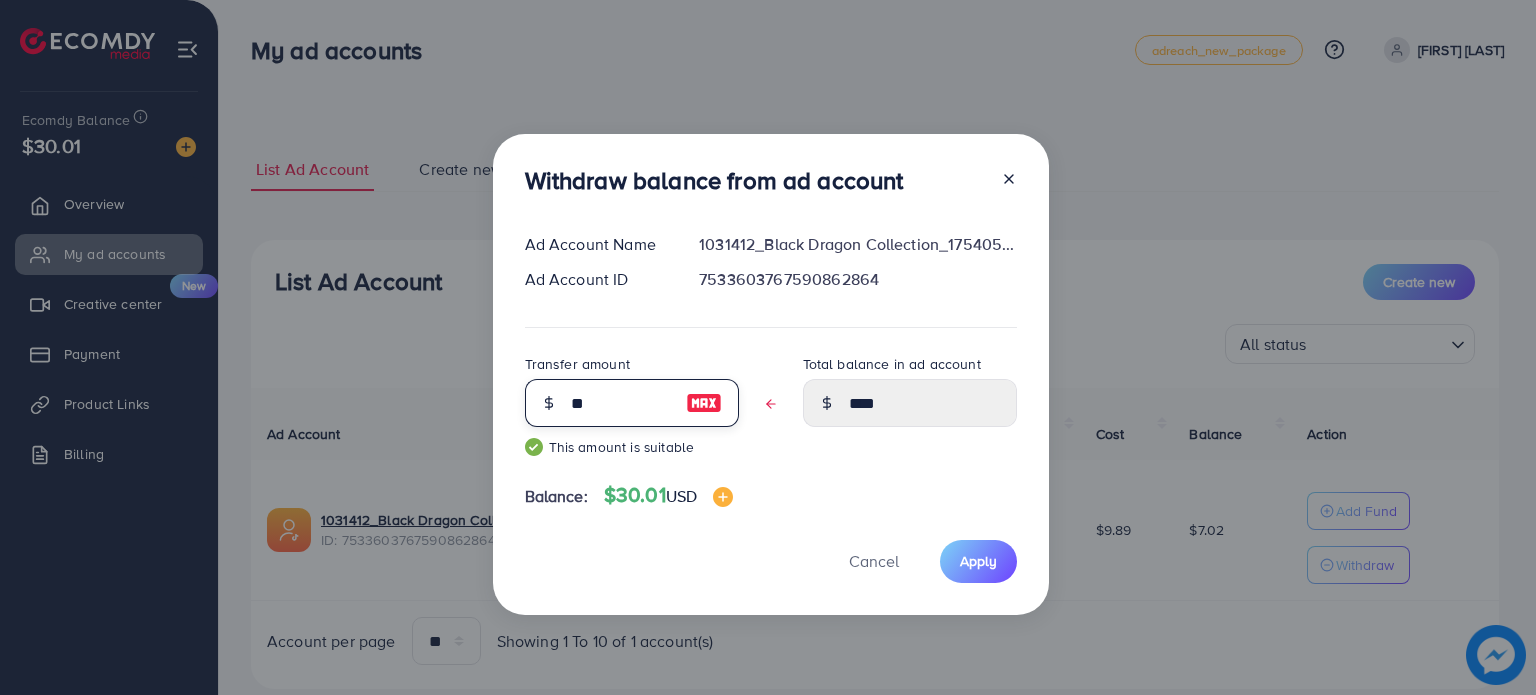 type on "*" 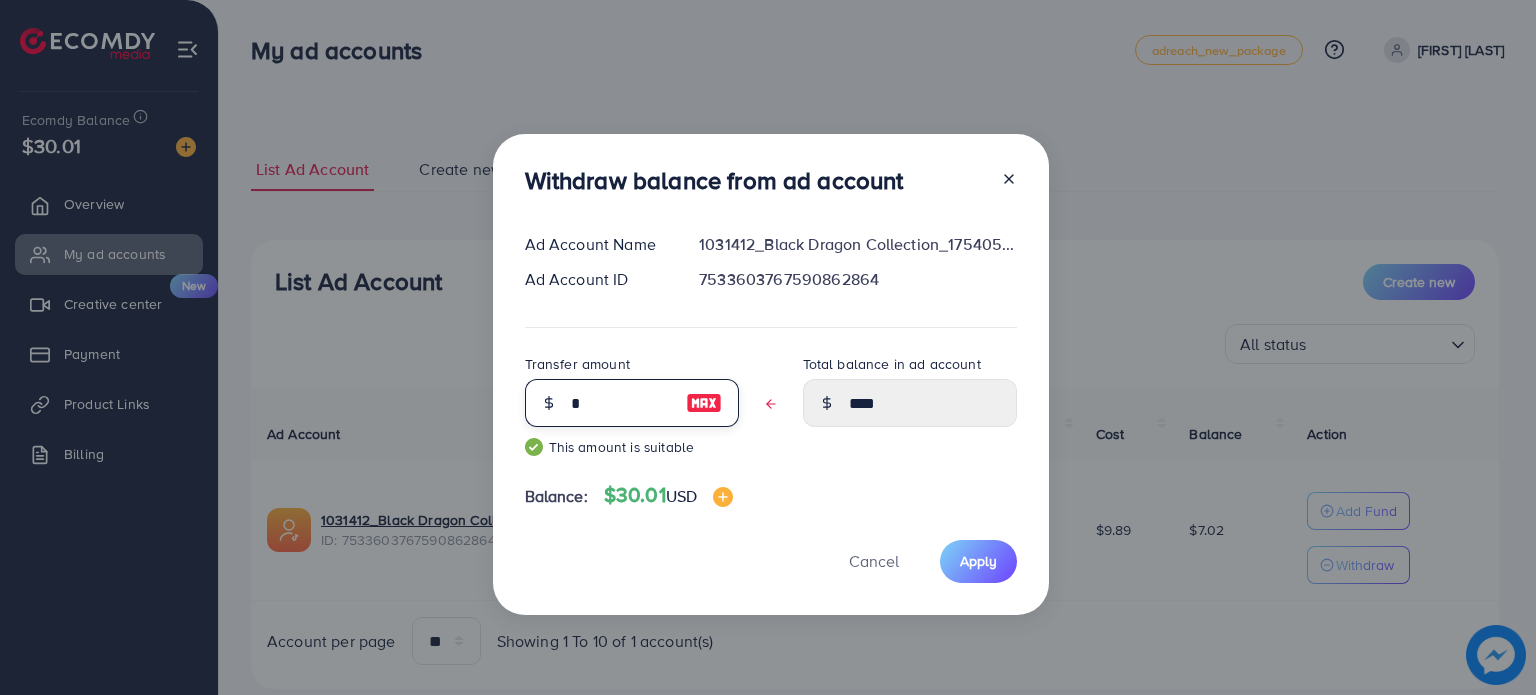 type 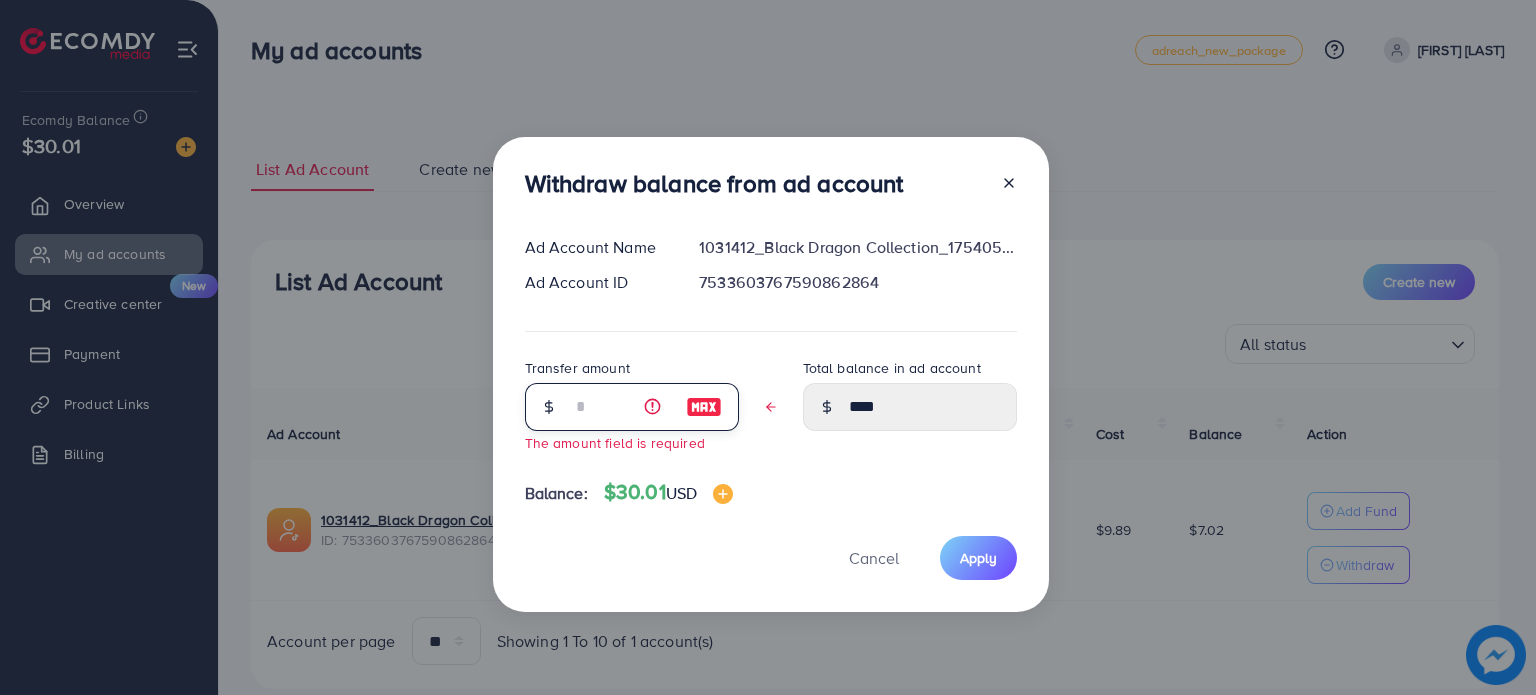 type on "****" 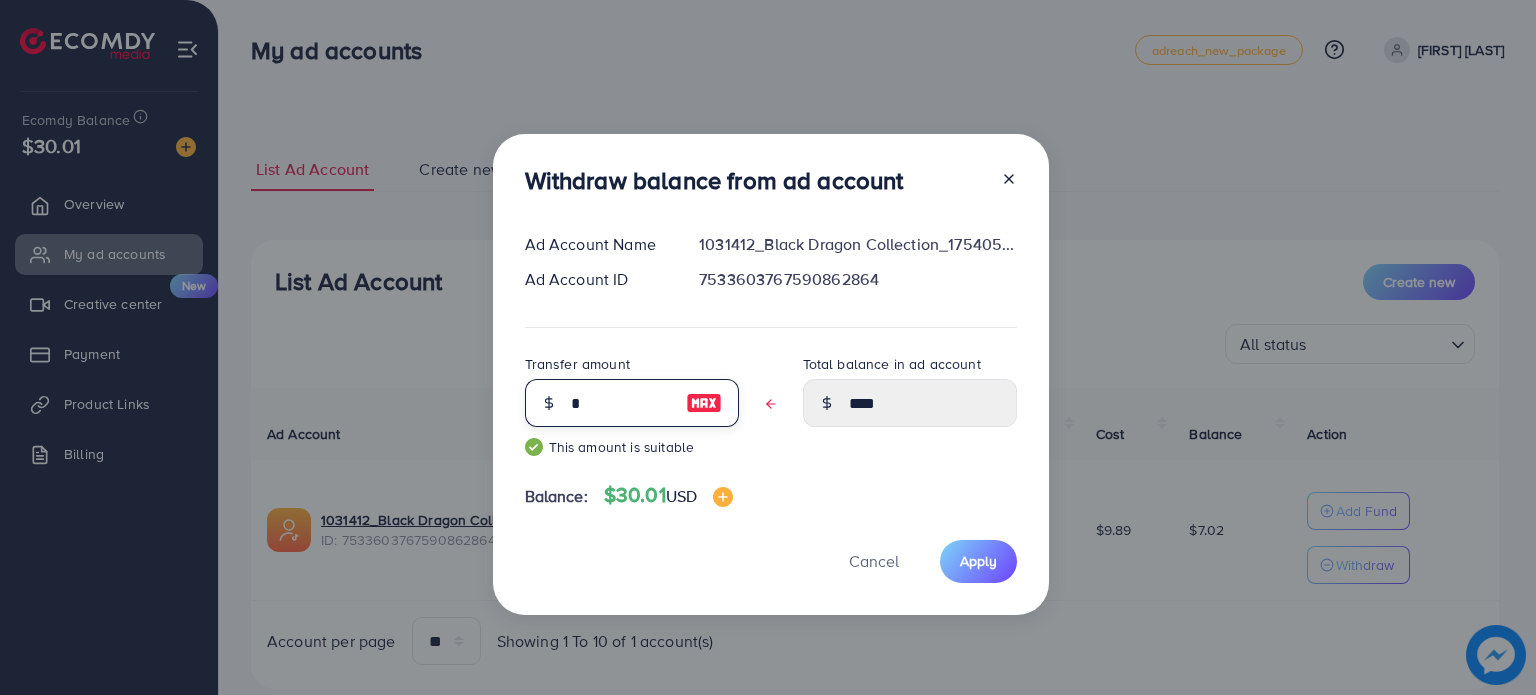 type on "****" 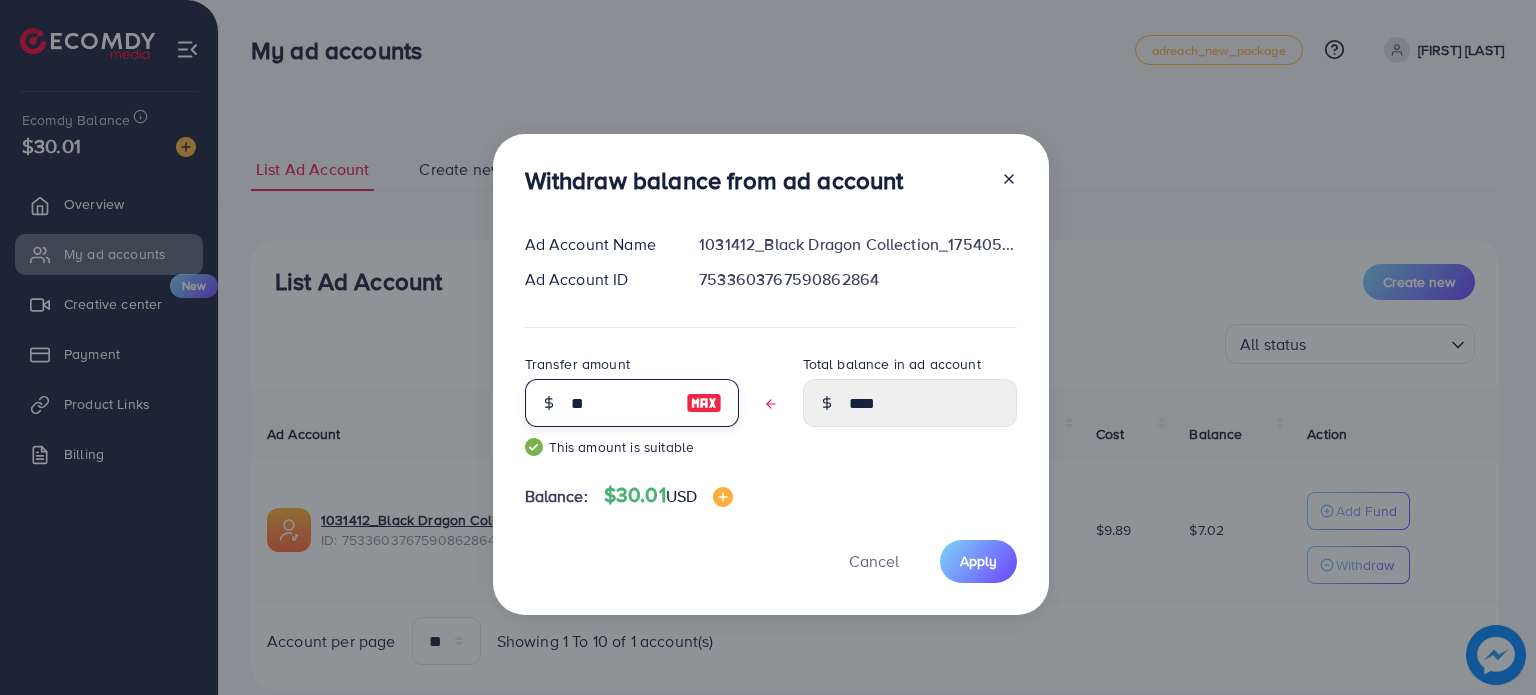 type on "***" 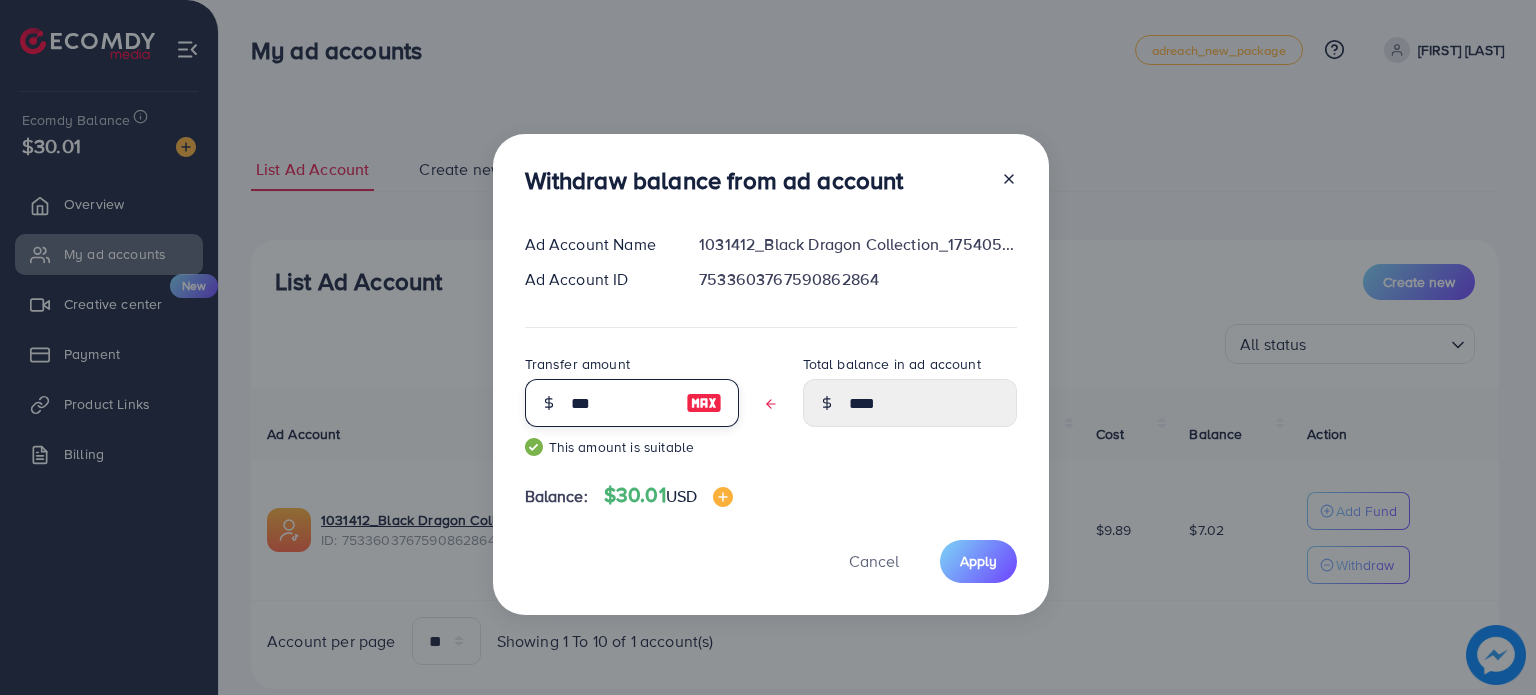 type on "****" 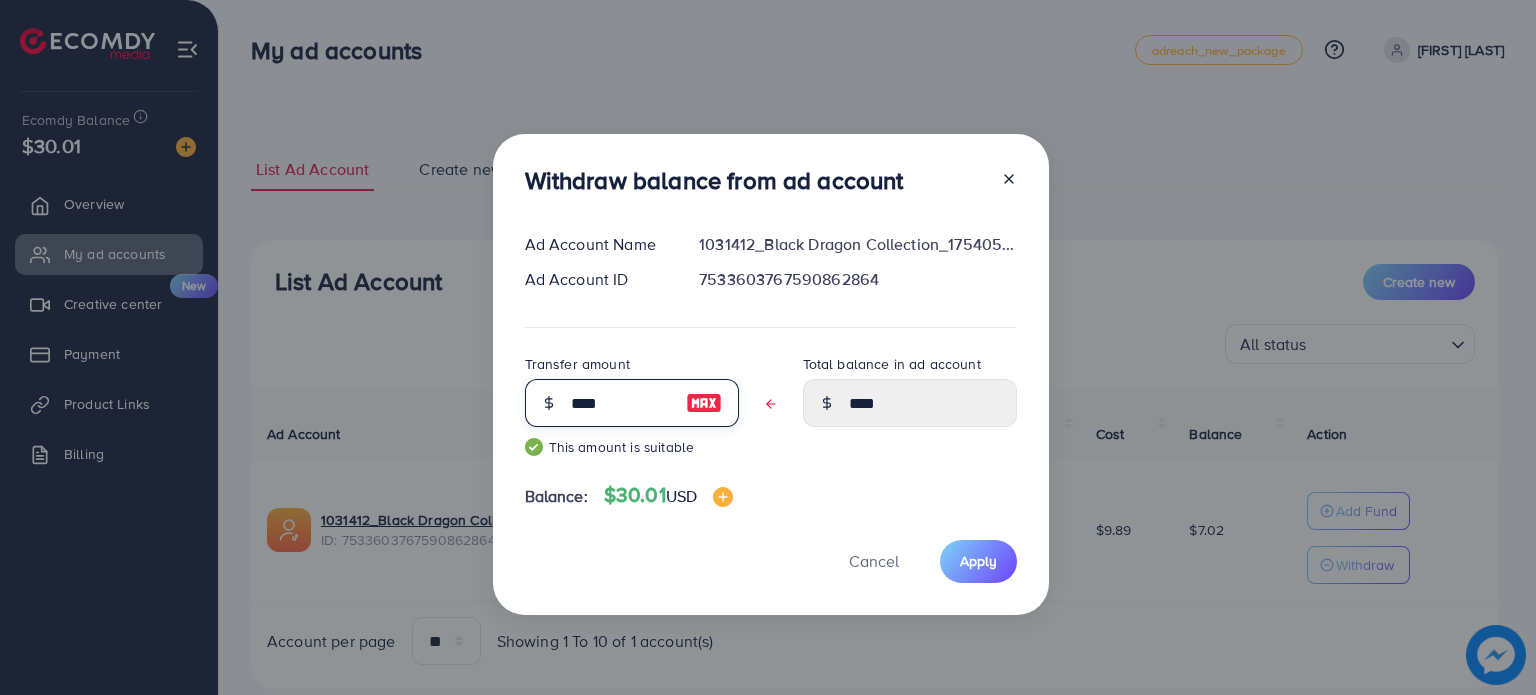 type on "****" 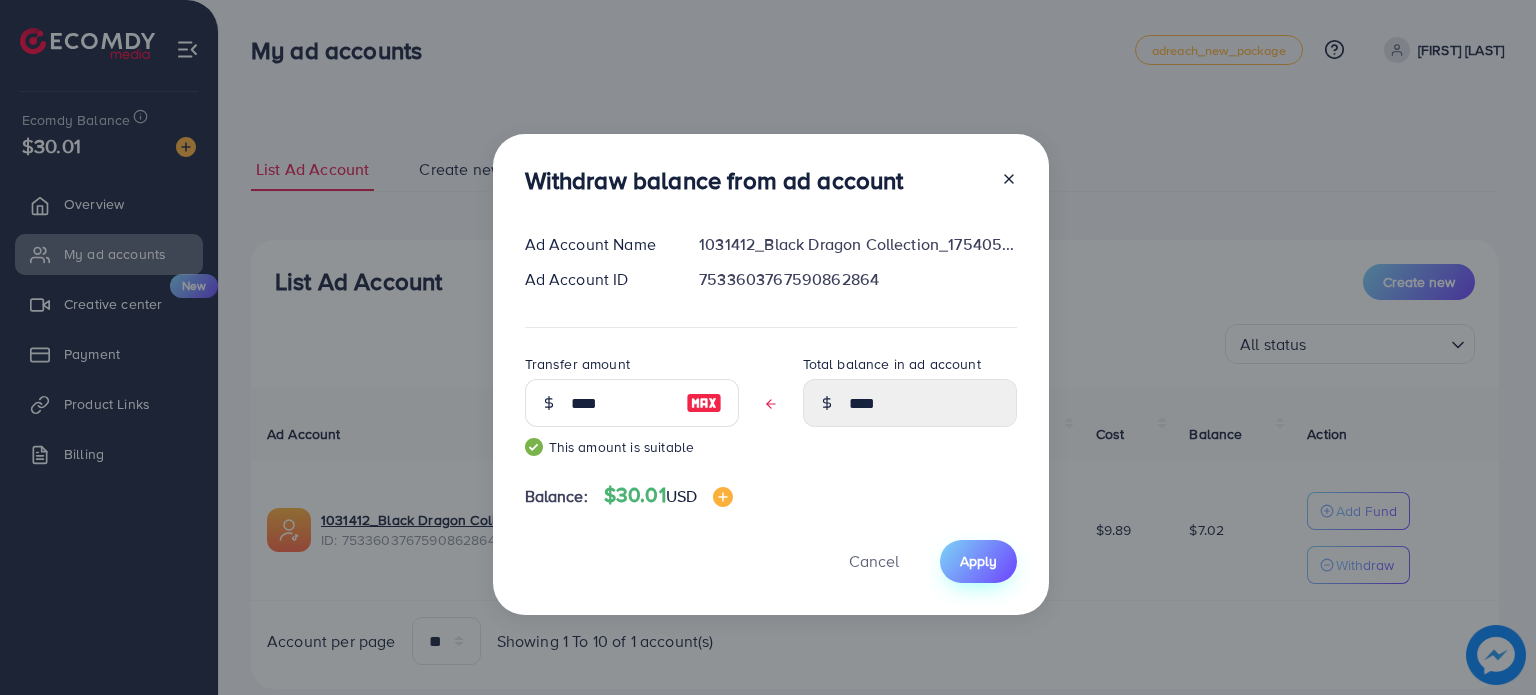 click on "Apply" at bounding box center (978, 561) 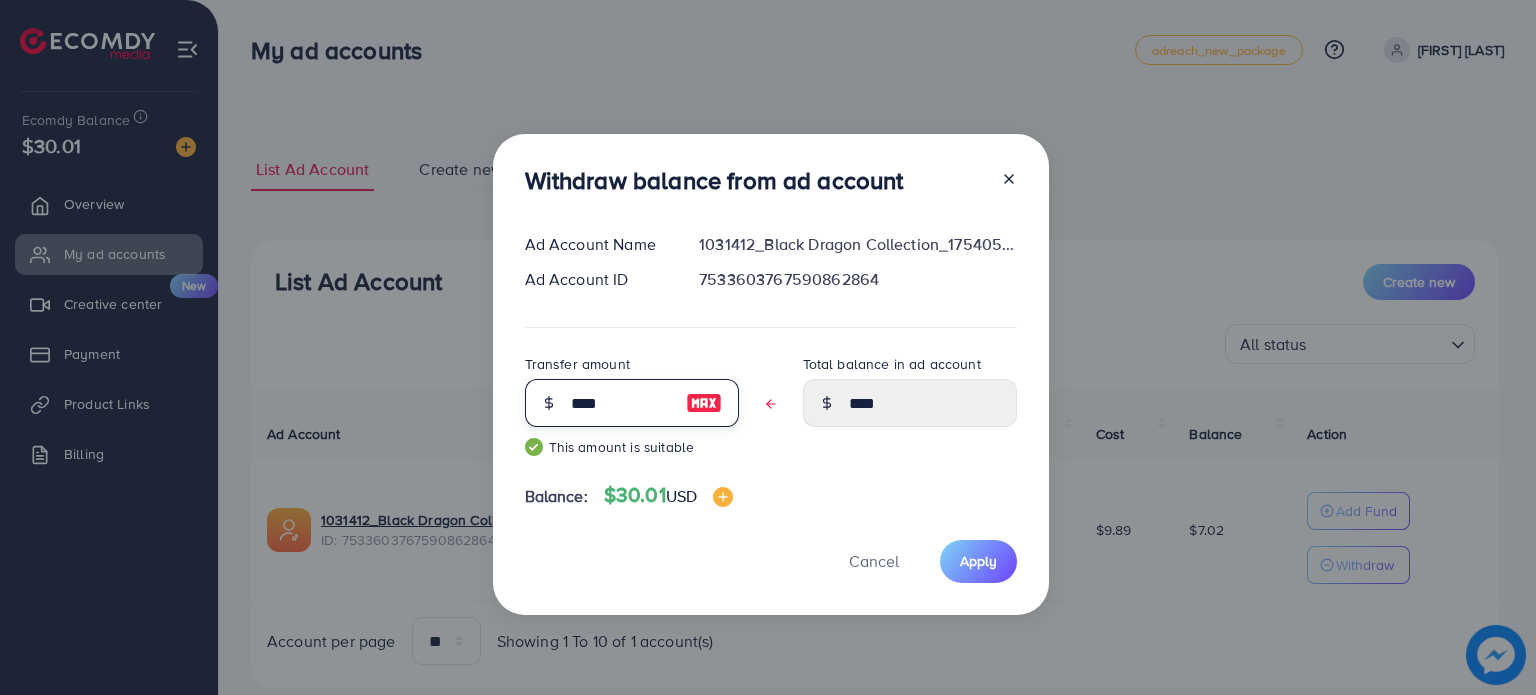 click on "****" at bounding box center [621, 403] 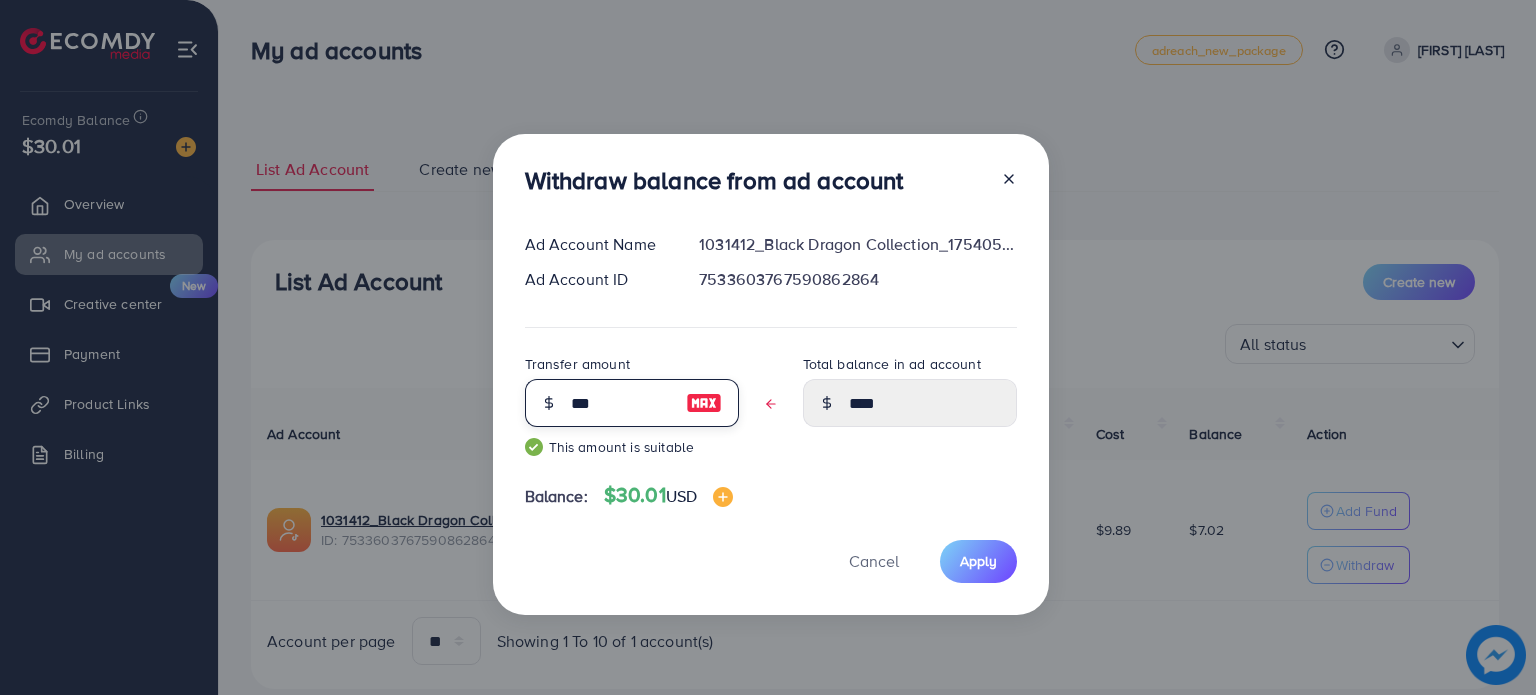 type on "****" 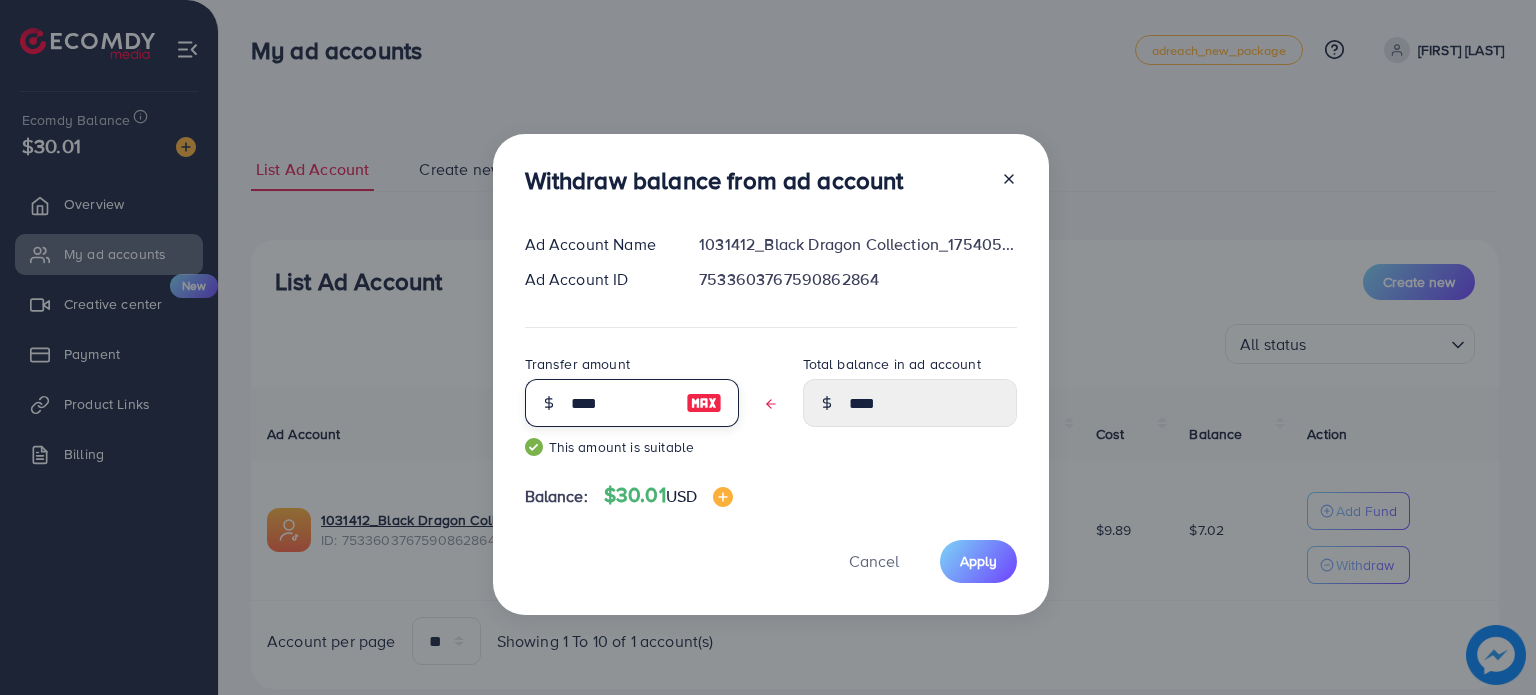 type on "****" 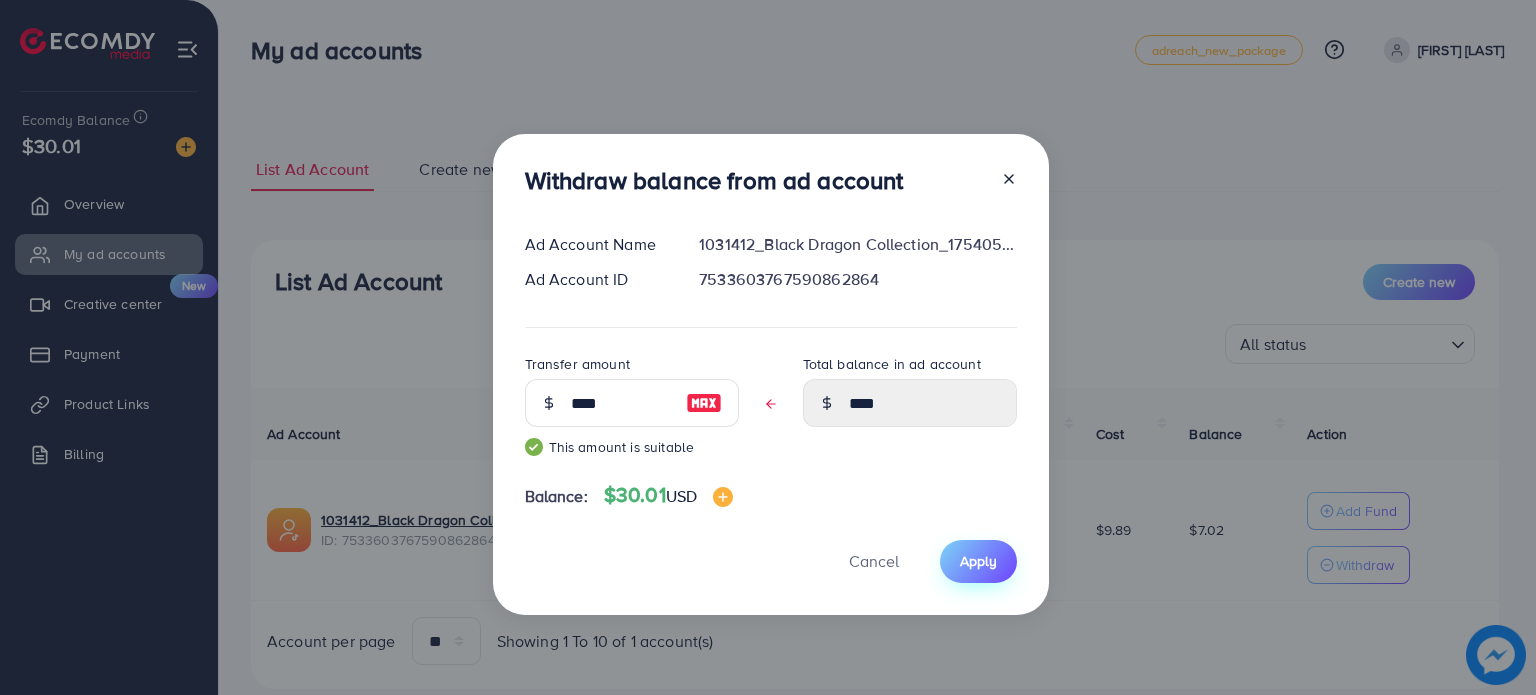 click on "Apply" at bounding box center (978, 561) 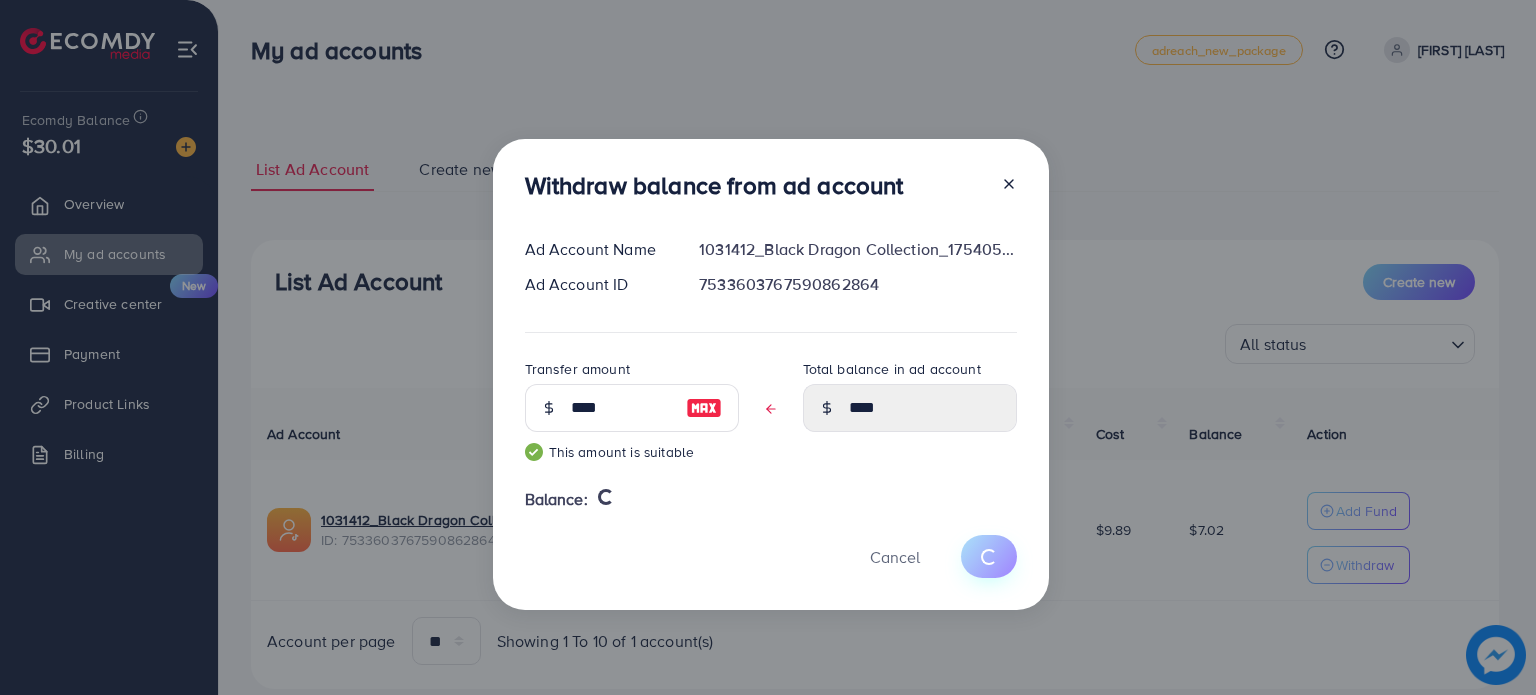 type 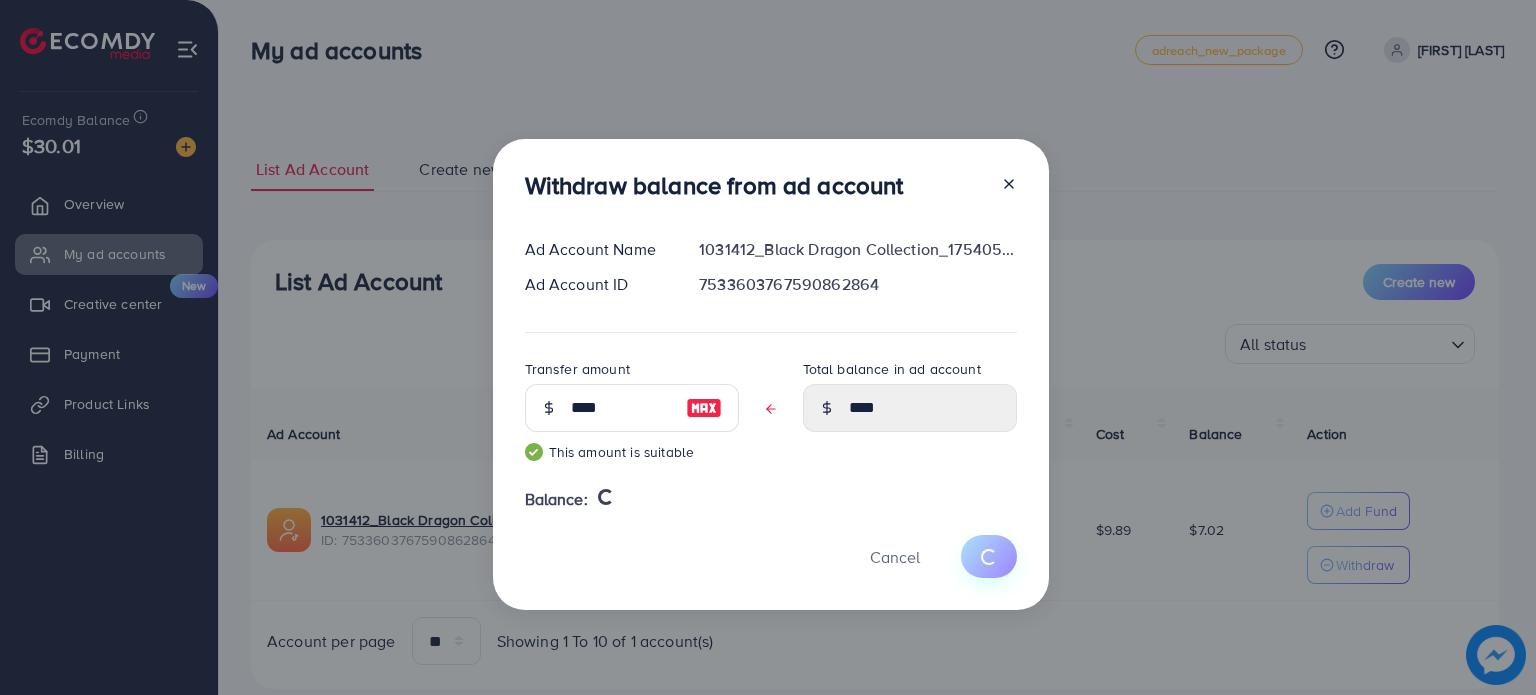 type on "****" 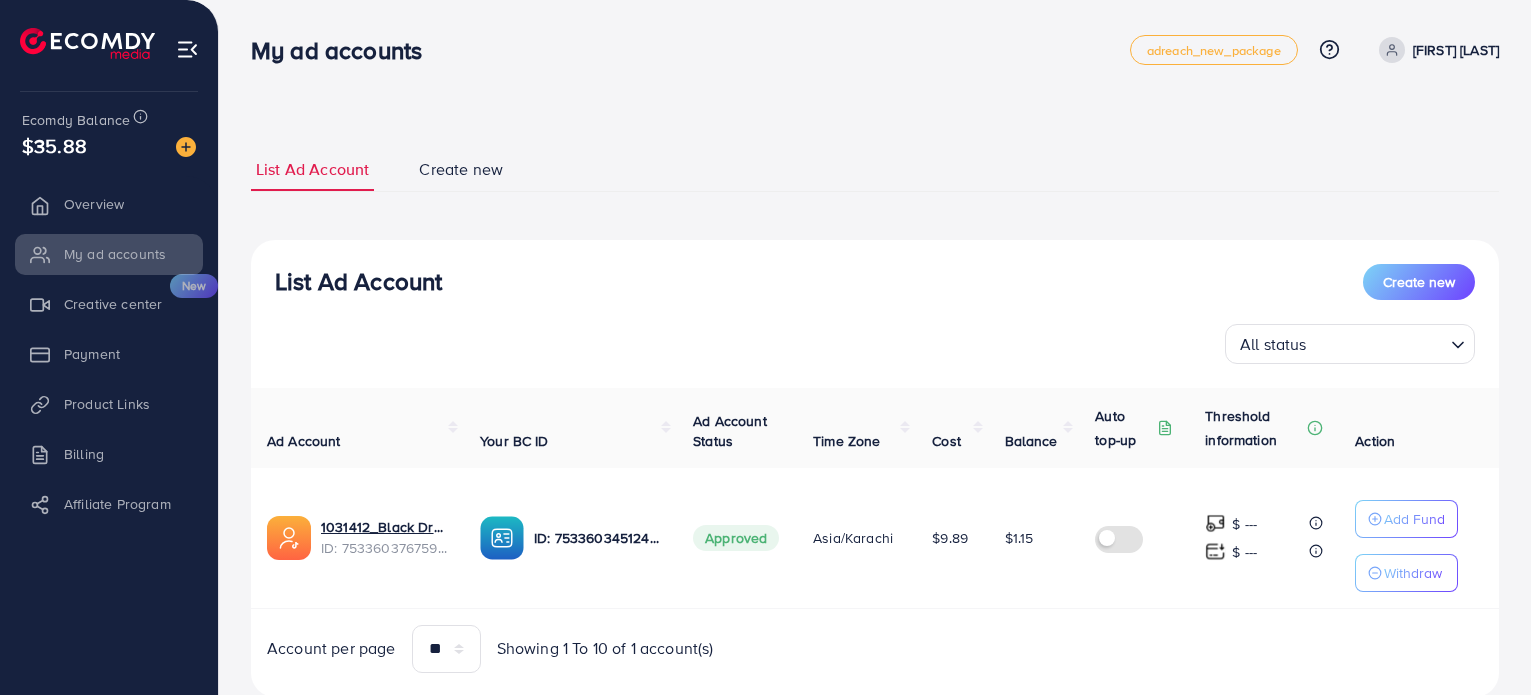scroll, scrollTop: 0, scrollLeft: 0, axis: both 